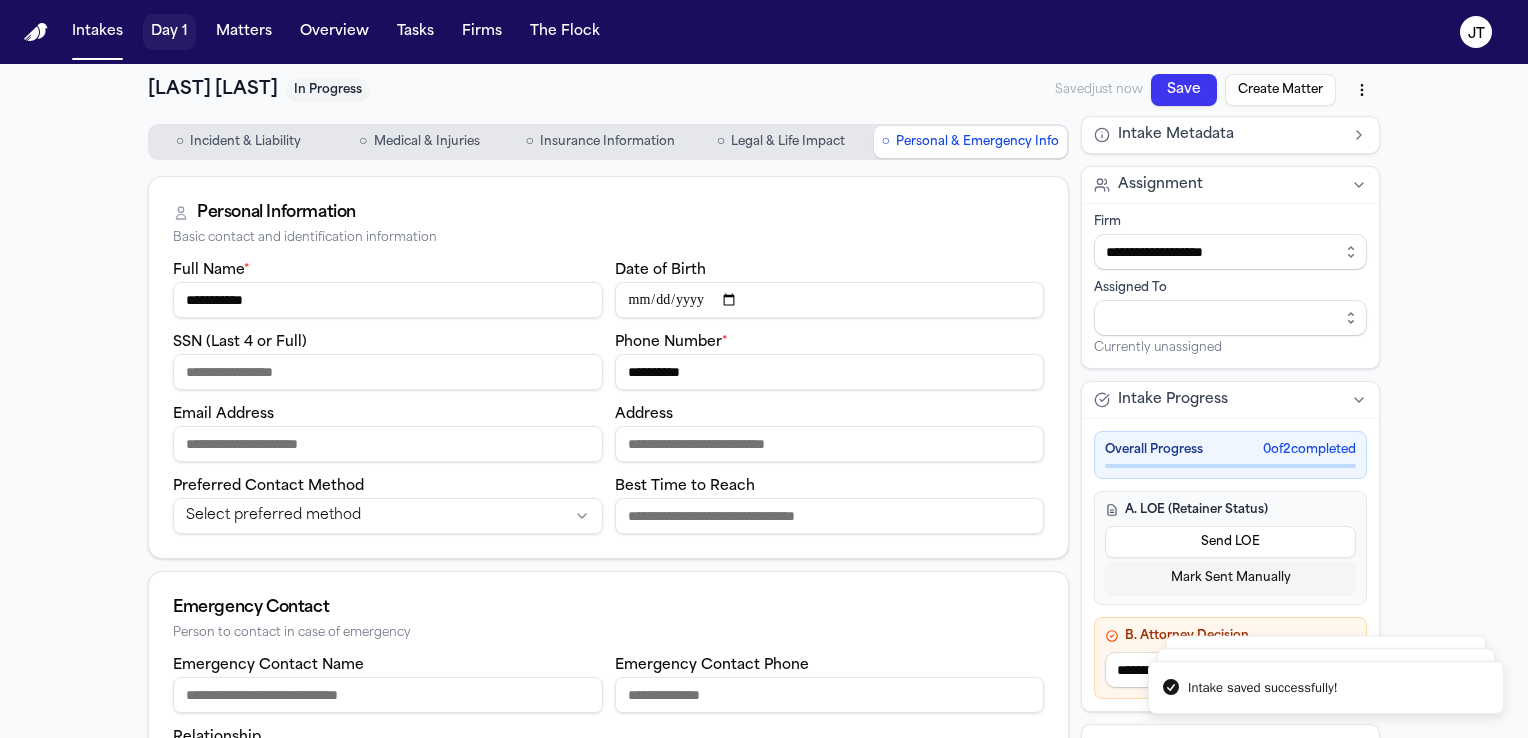 scroll, scrollTop: 0, scrollLeft: 0, axis: both 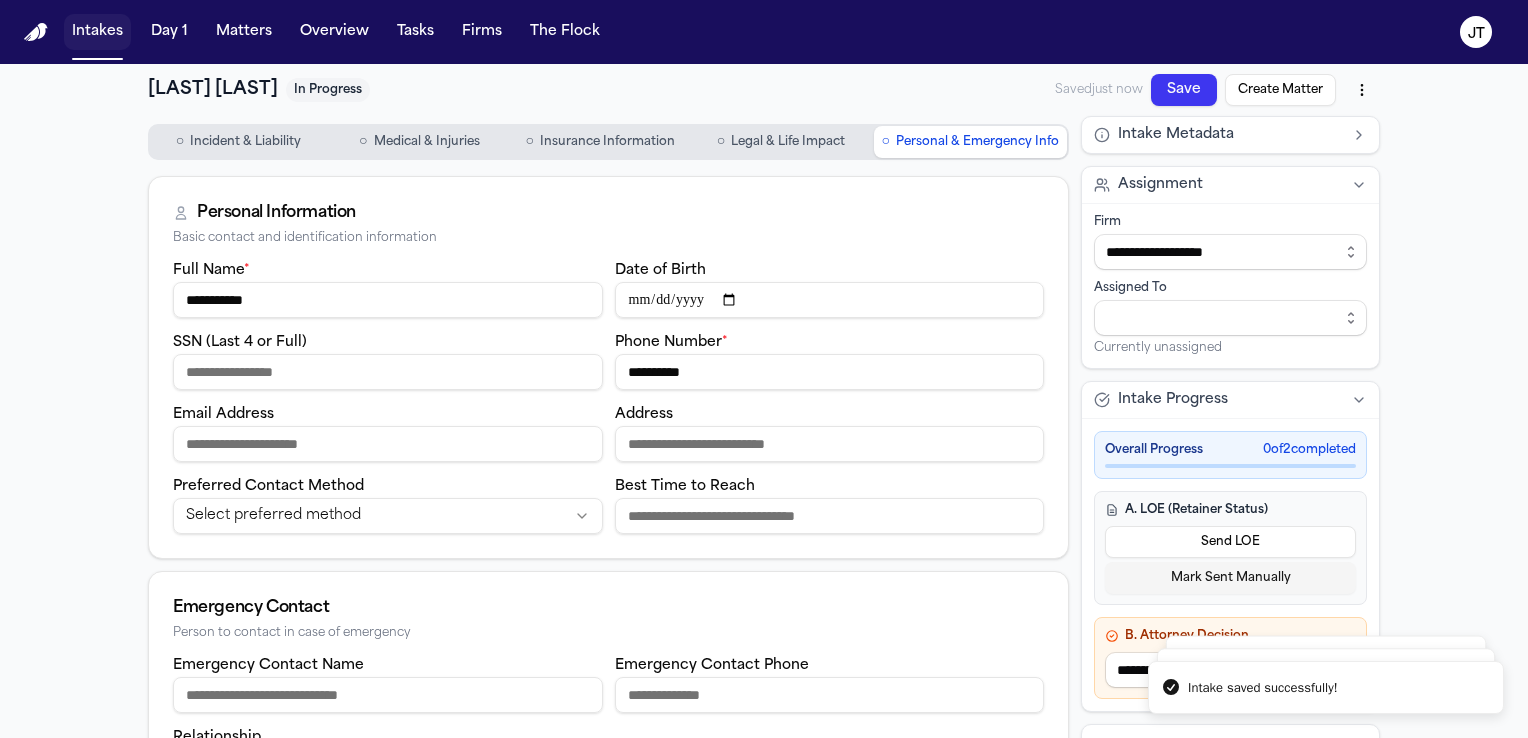 click on "Intakes" at bounding box center (97, 32) 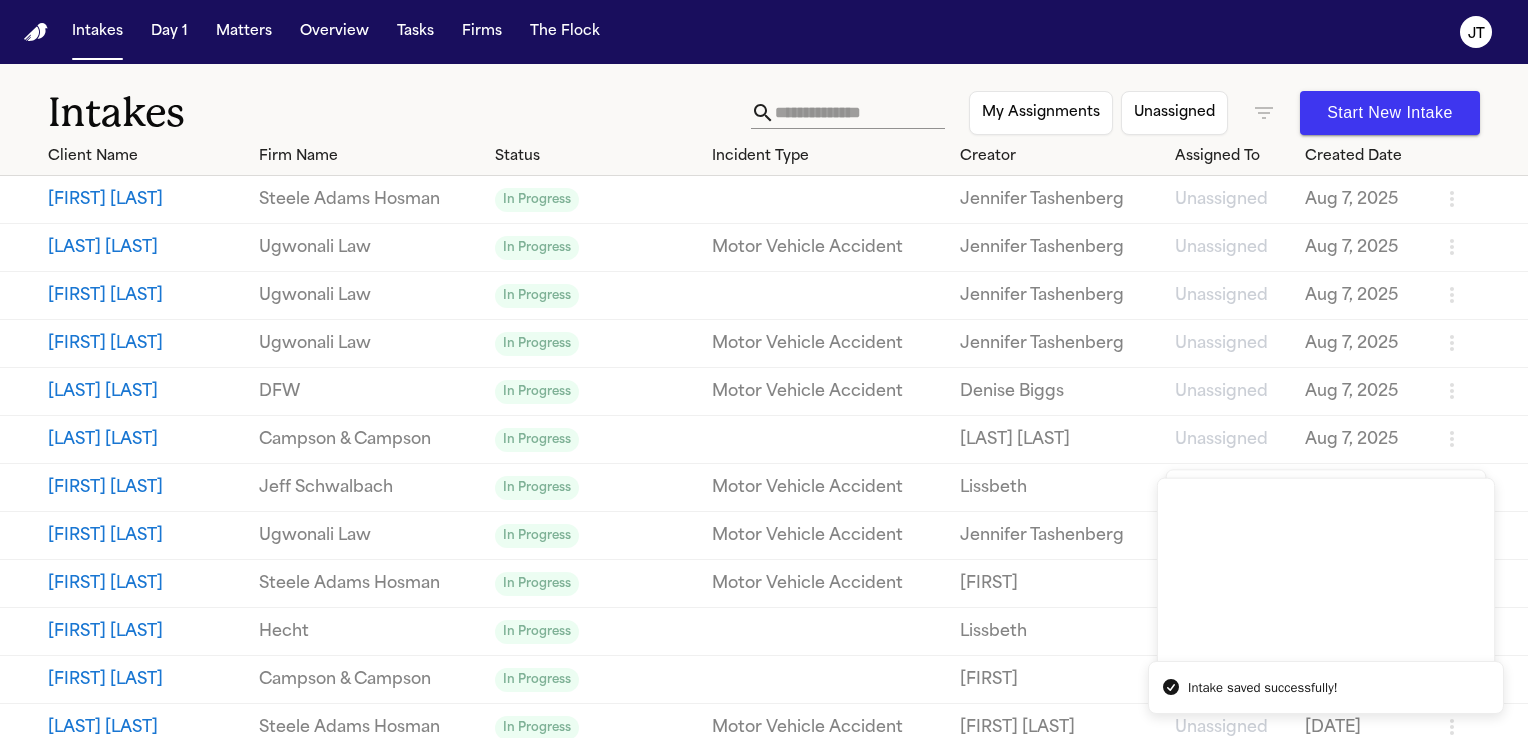 click on "Start New Intake" at bounding box center (1390, 113) 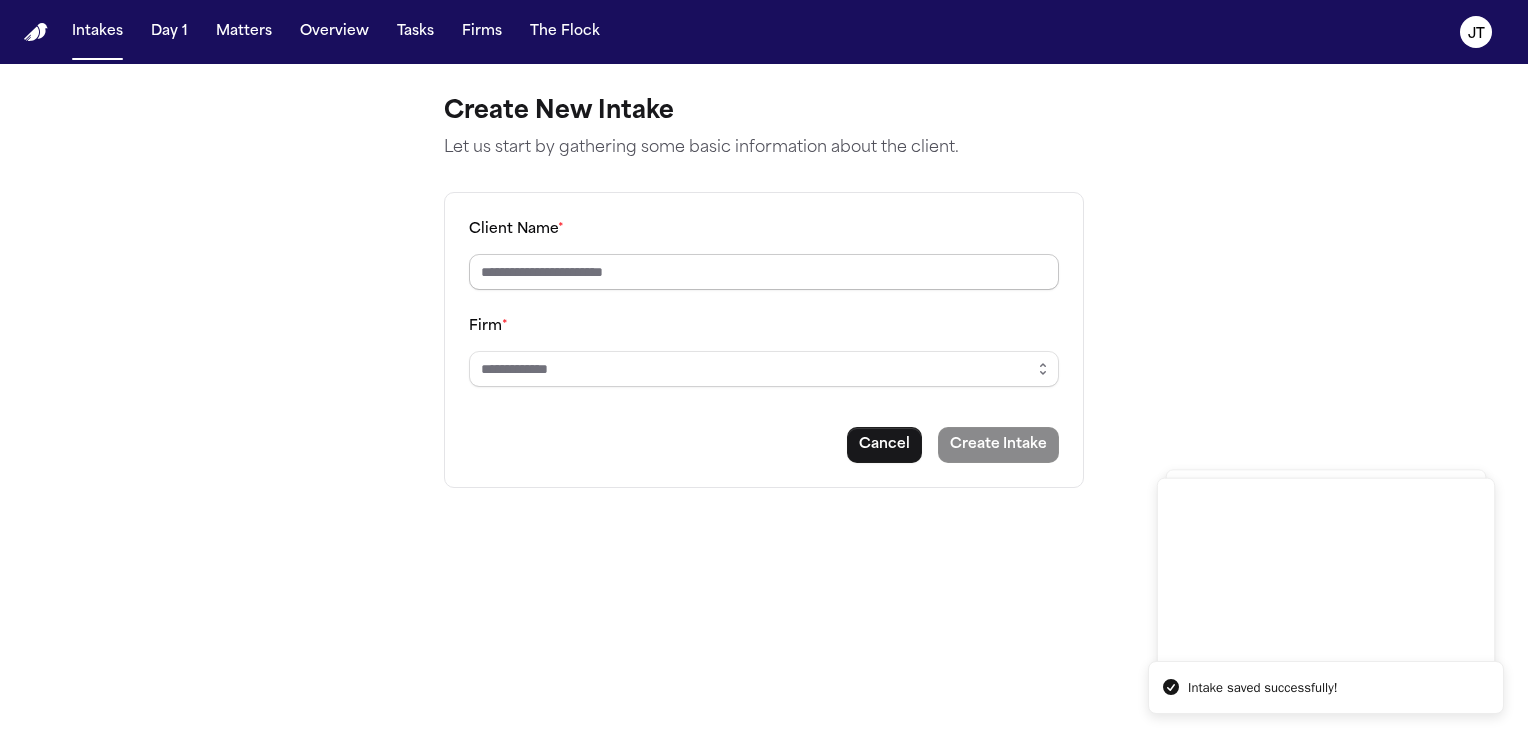 click on "Client Name  *" at bounding box center [764, 272] 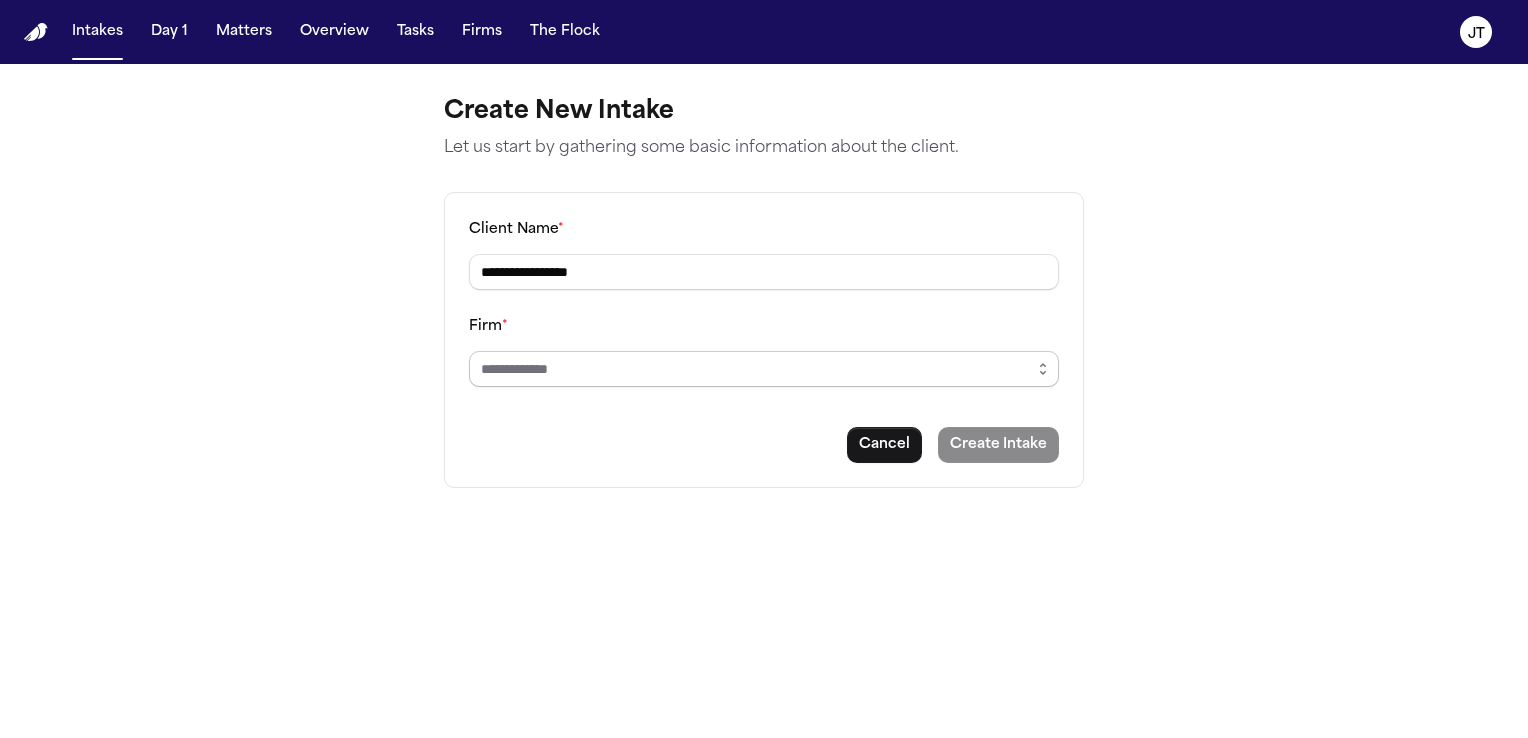 type on "**********" 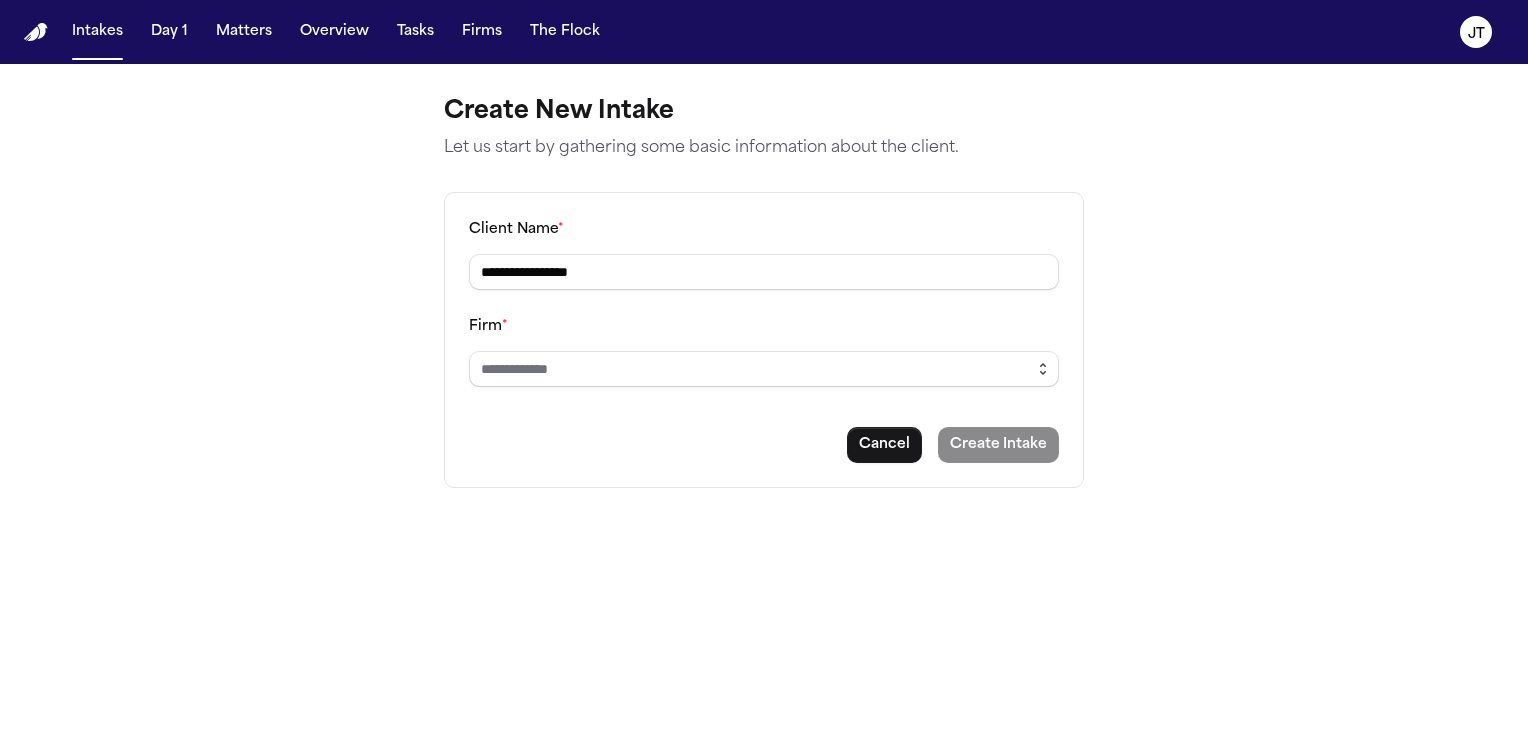 click at bounding box center [1043, 369] 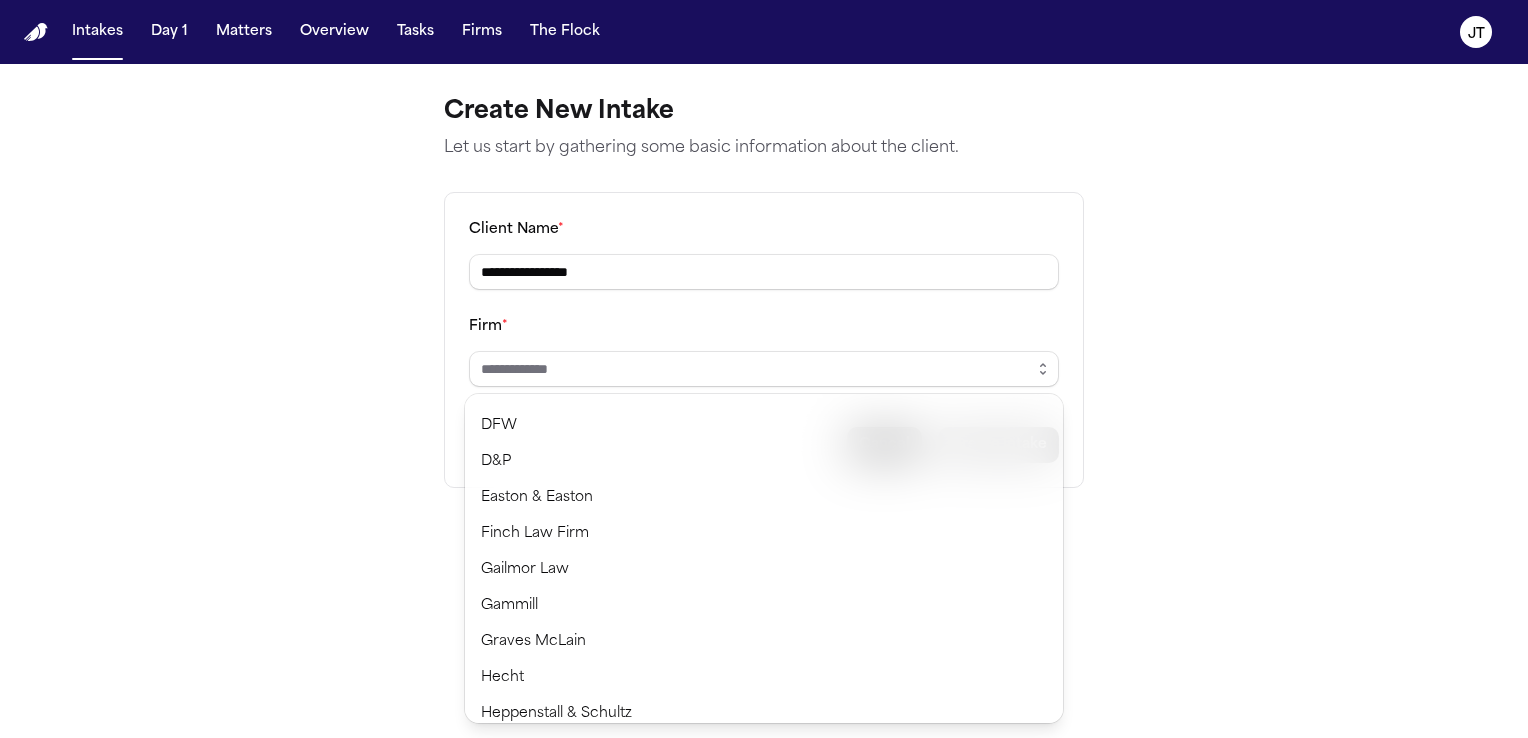 scroll, scrollTop: 464, scrollLeft: 0, axis: vertical 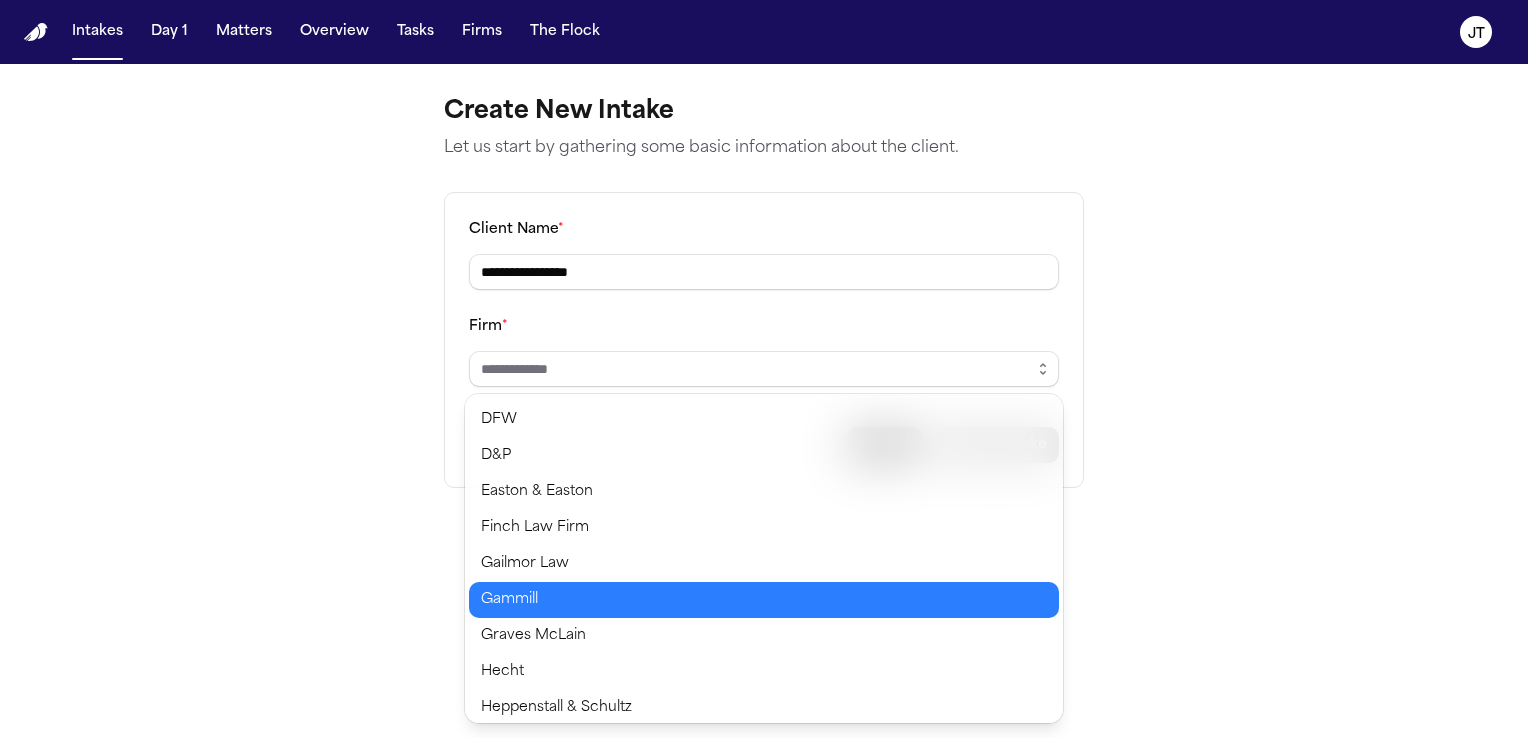 type on "*******" 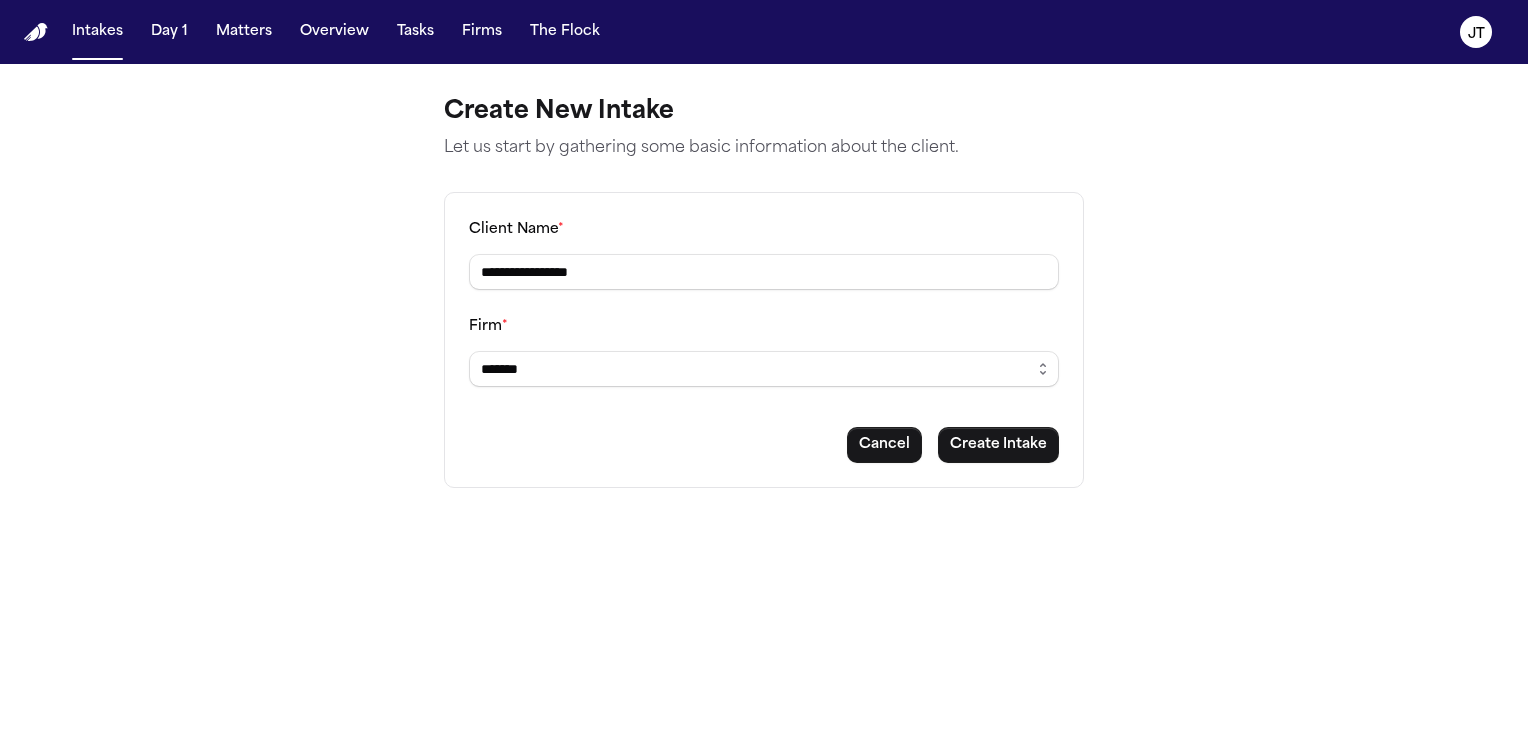 click on "Intake saved successfully! Intake saved successfully! Intake saved successfully! Intake saved successfully! Intake saved successfully! Intake saved successfully! Intake saved successfully! Intake saved successfully! Intake saved successfully! Intake saved successfully! Intake saved successfully! Intake saved successfully! Intake saved successfully! Intake saved successfully! Intake saved successfully! Intake saved successfully! Intake saved successfully! Intake saved successfully! Intake saved successfully! Intake saved successfully! Intake saved successfully! Intake saved successfully! Intake saved successfully! Intake saved successfully! Intake saved successfully! Intake saved successfully! Intake saved successfully! Intake saved successfully! Intake saved successfully! Intake saved successfully! Intake saved successfully! Intake saved successfully! Intake saved successfully! Intake saved successfully! Intake saved successfully! Intake saved successfully! Intake saved successfully! Intakes Day 1 JT" at bounding box center [764, 369] 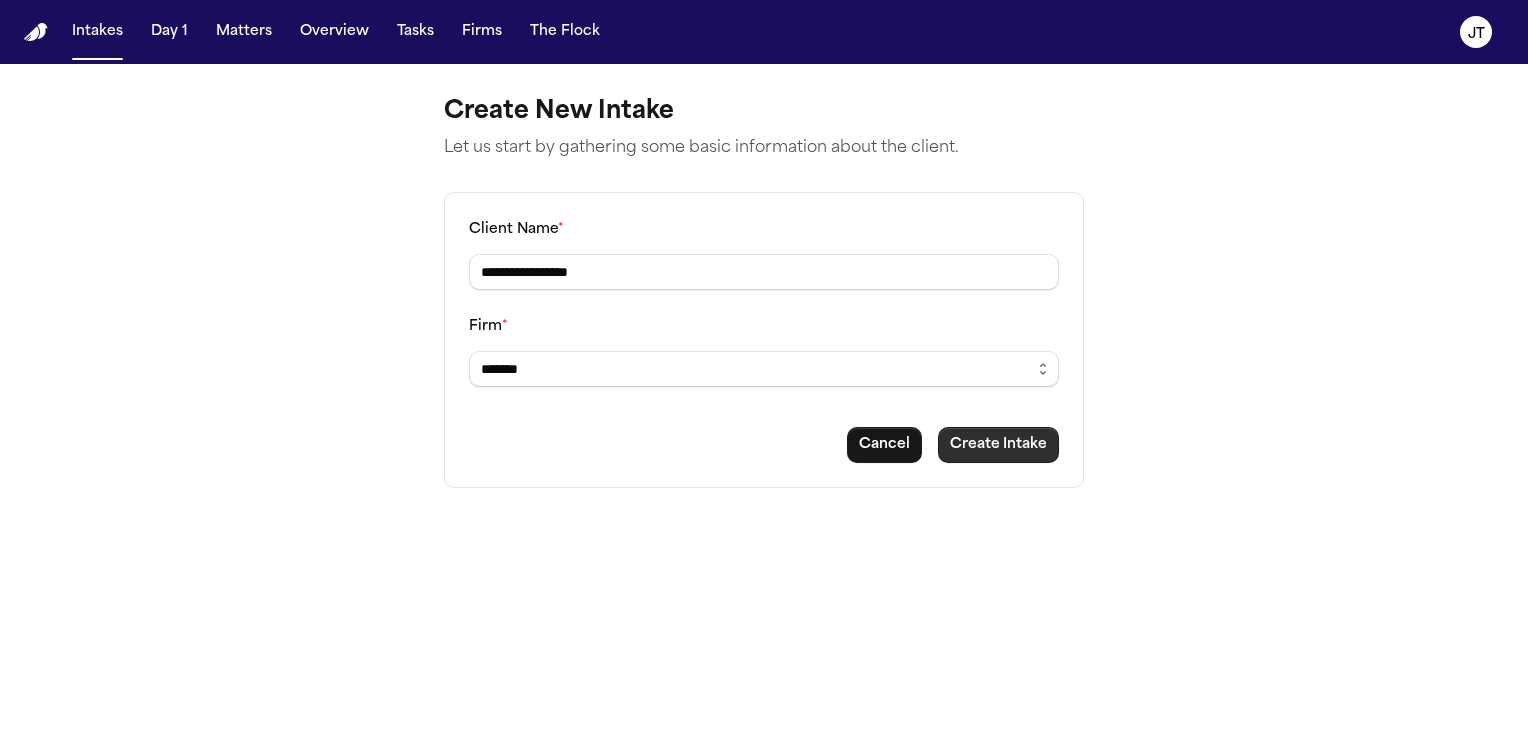 click on "Create Intake" at bounding box center [998, 445] 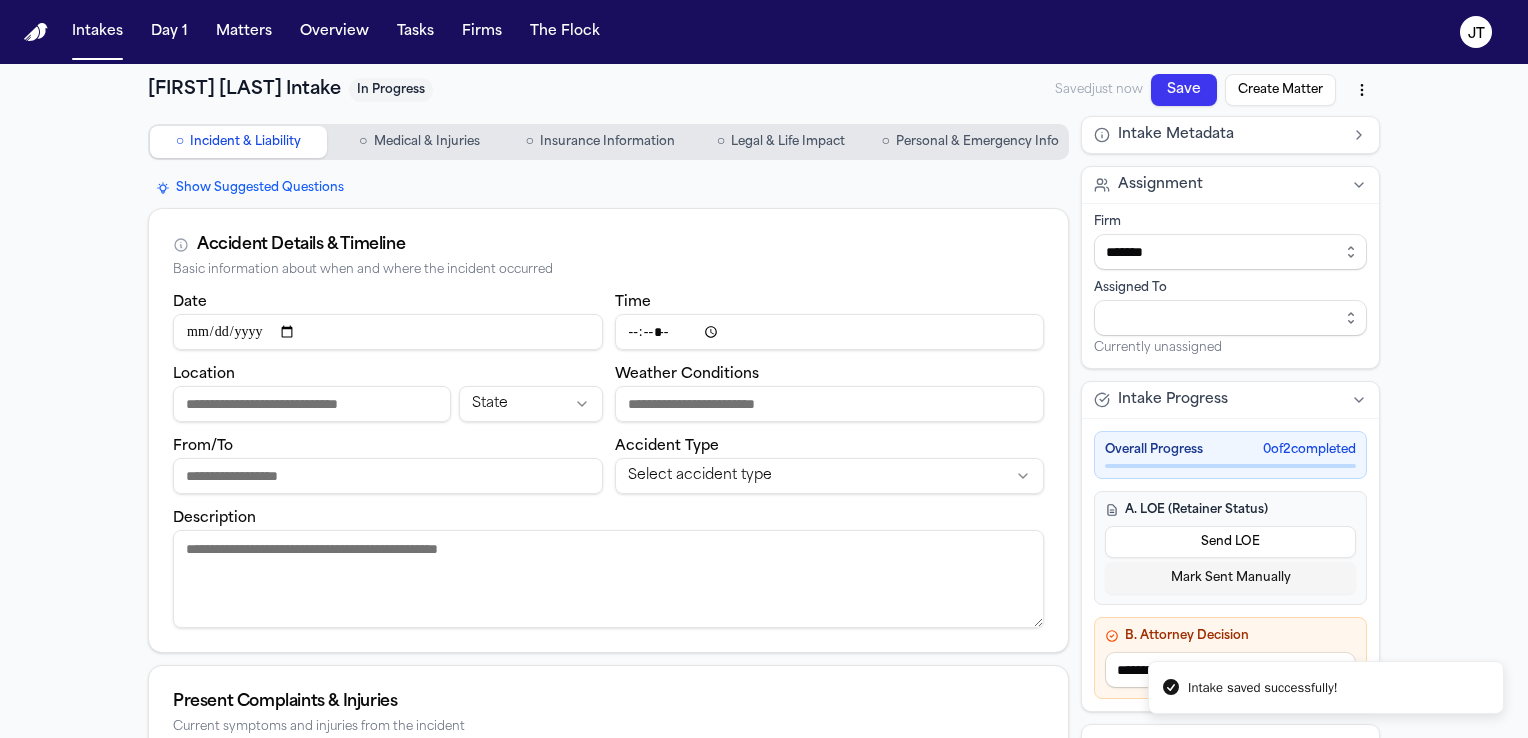 click on "Personal & Emergency Info" at bounding box center (977, 142) 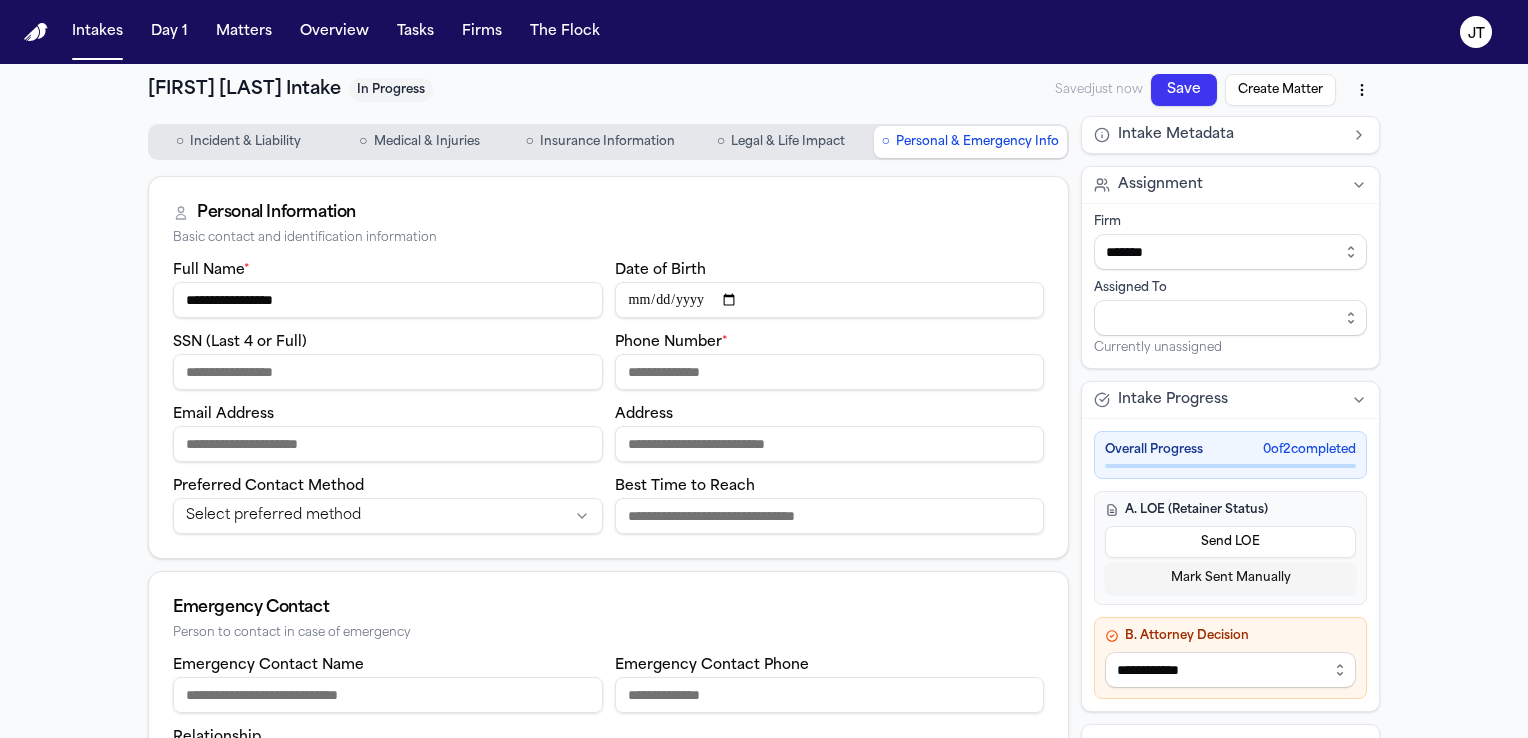 click on "Email Address" at bounding box center [388, 444] 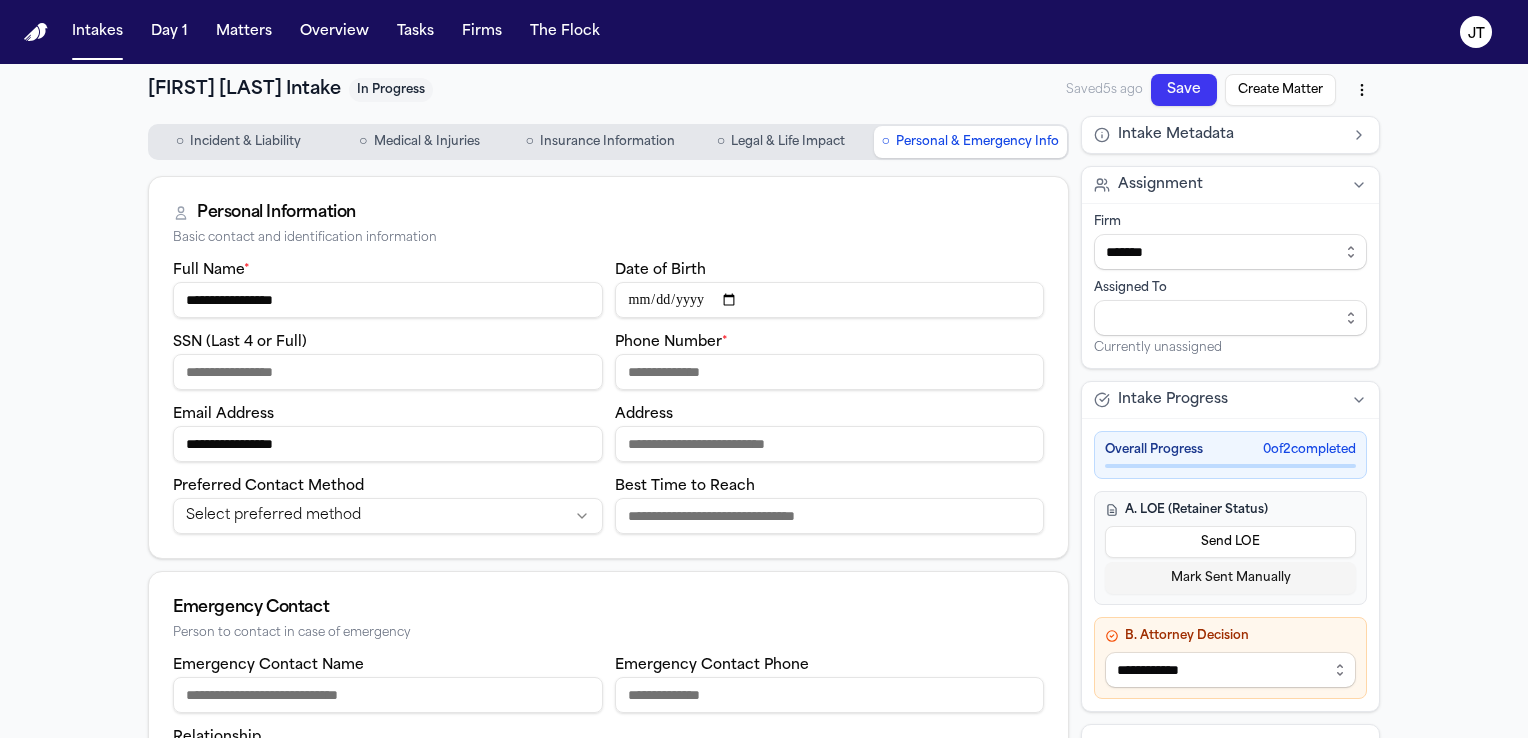 type on "**********" 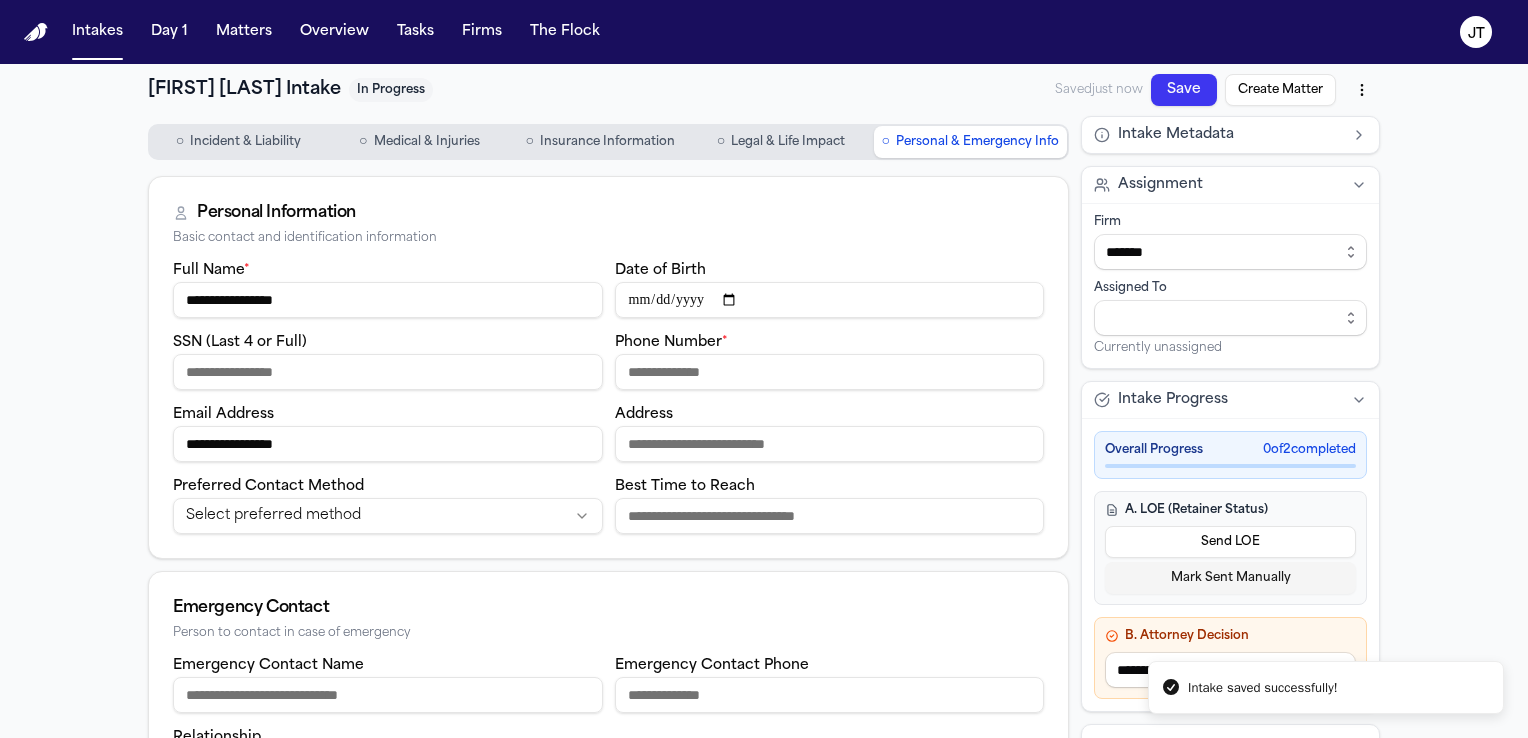 click on "Phone Number  *" at bounding box center [830, 372] 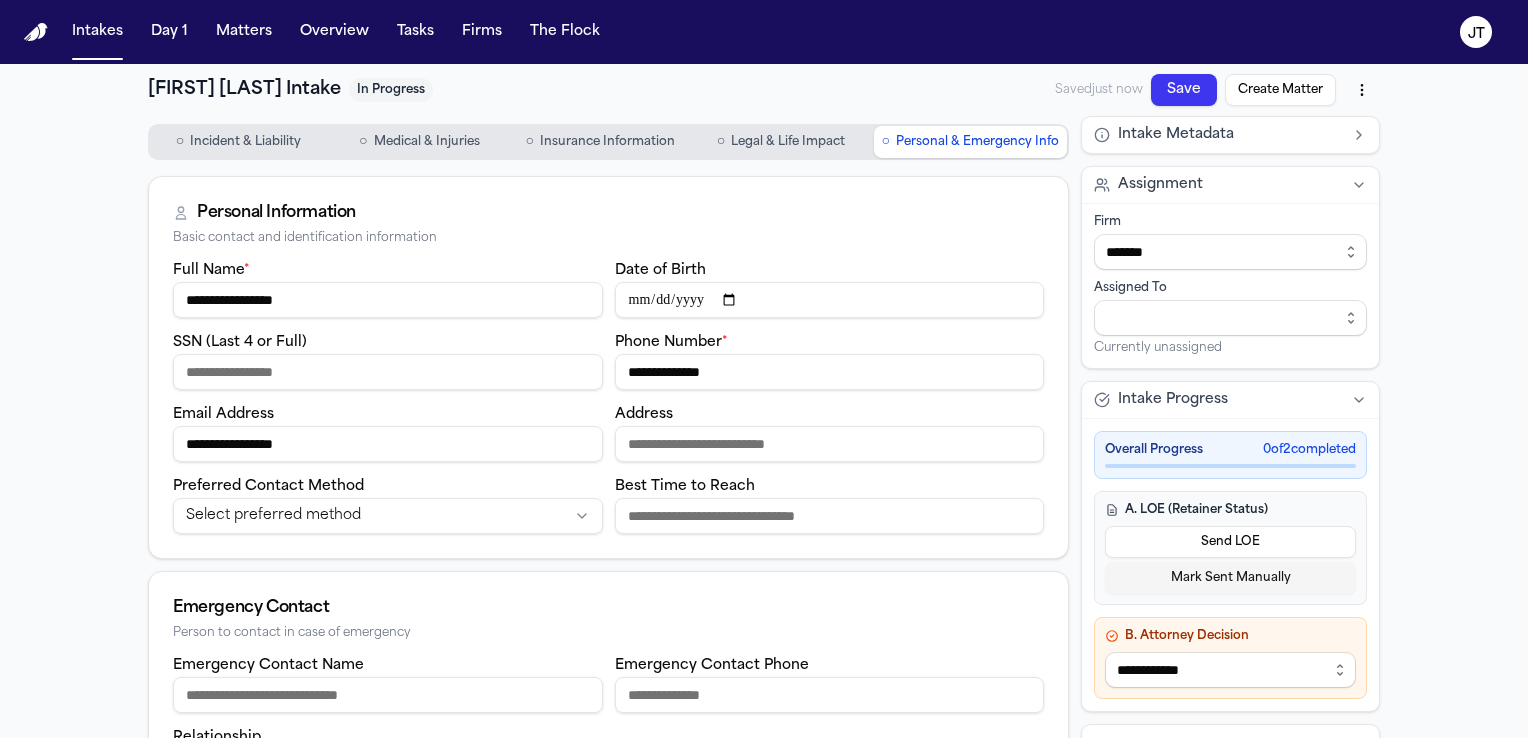 type on "**********" 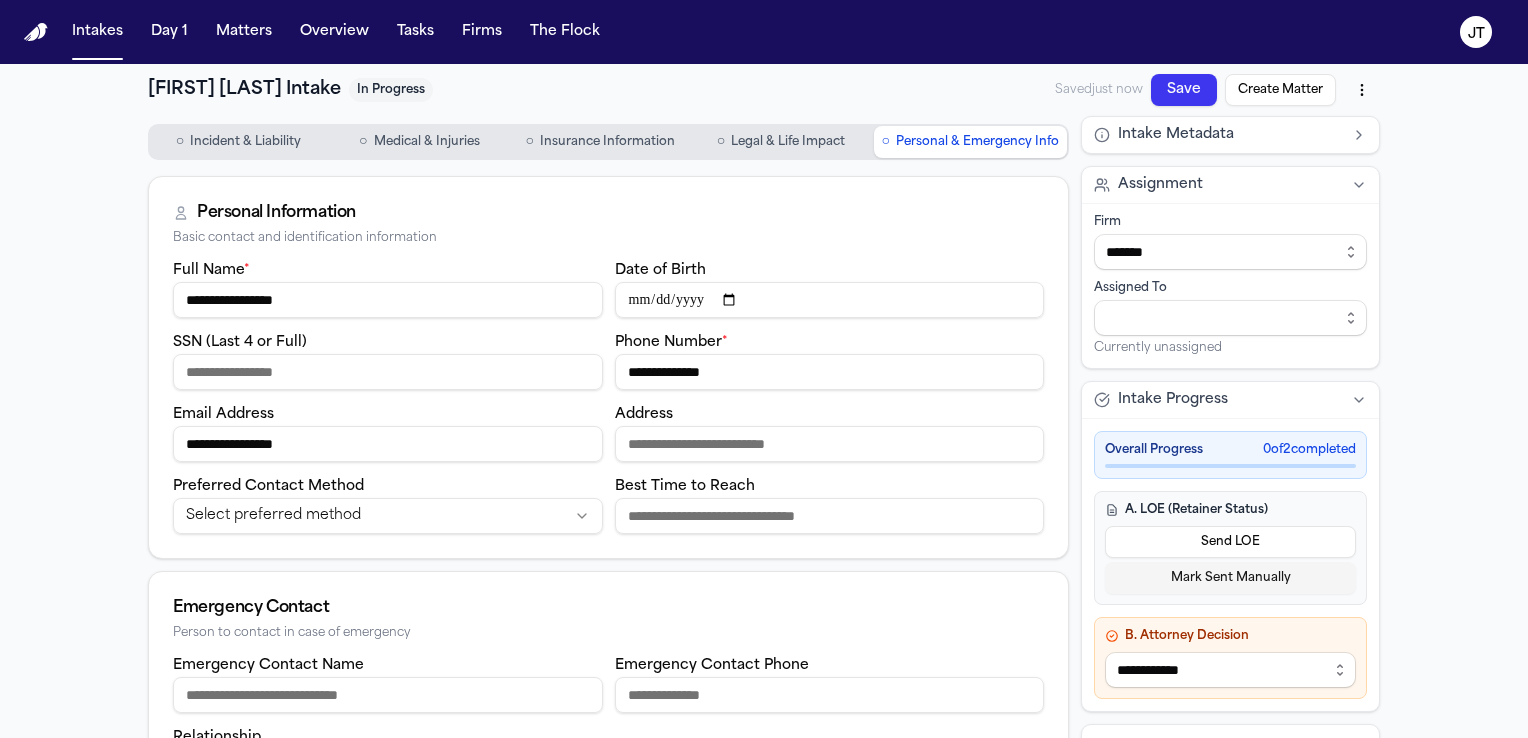 click on "○ Incident & Liability" at bounding box center (238, 142) 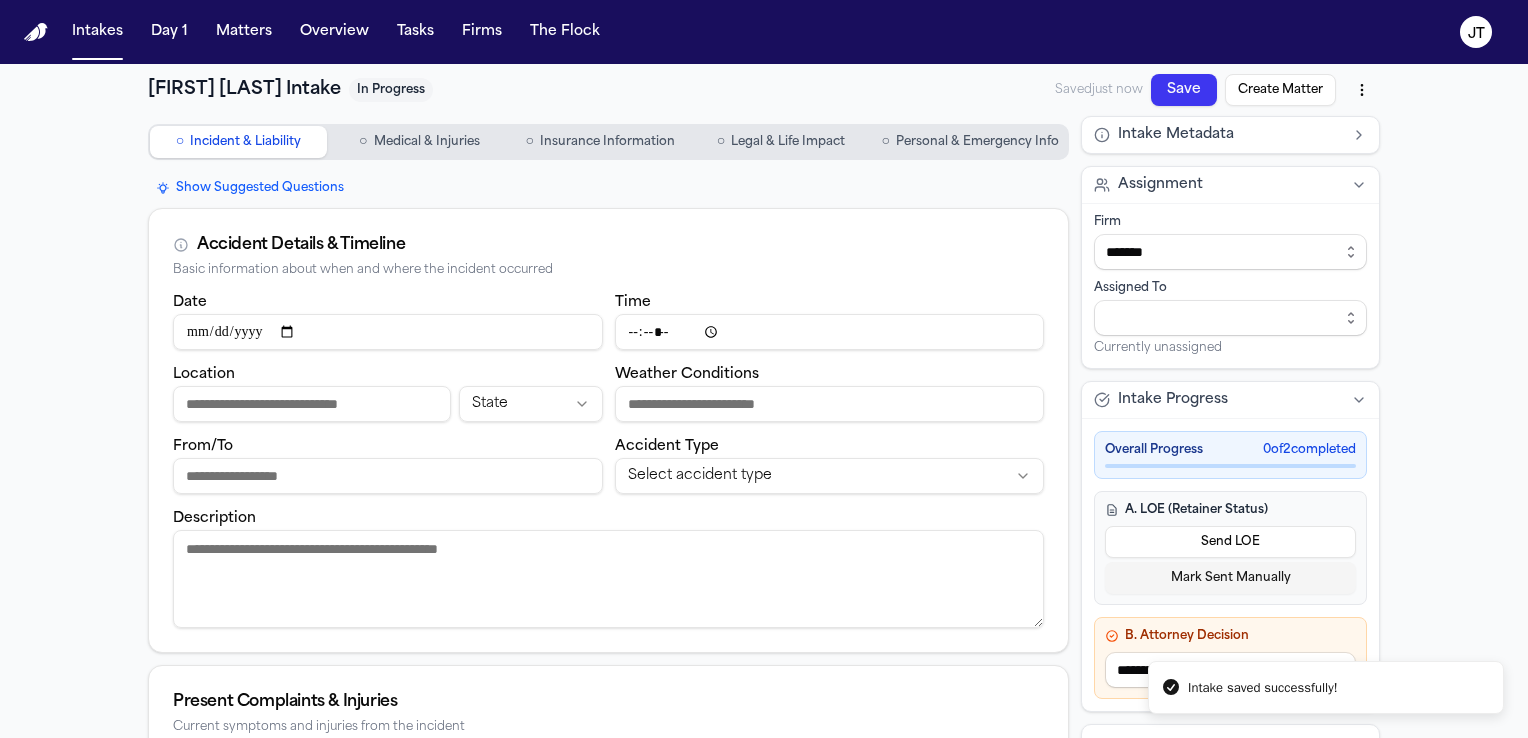 click on "Date" at bounding box center [388, 332] 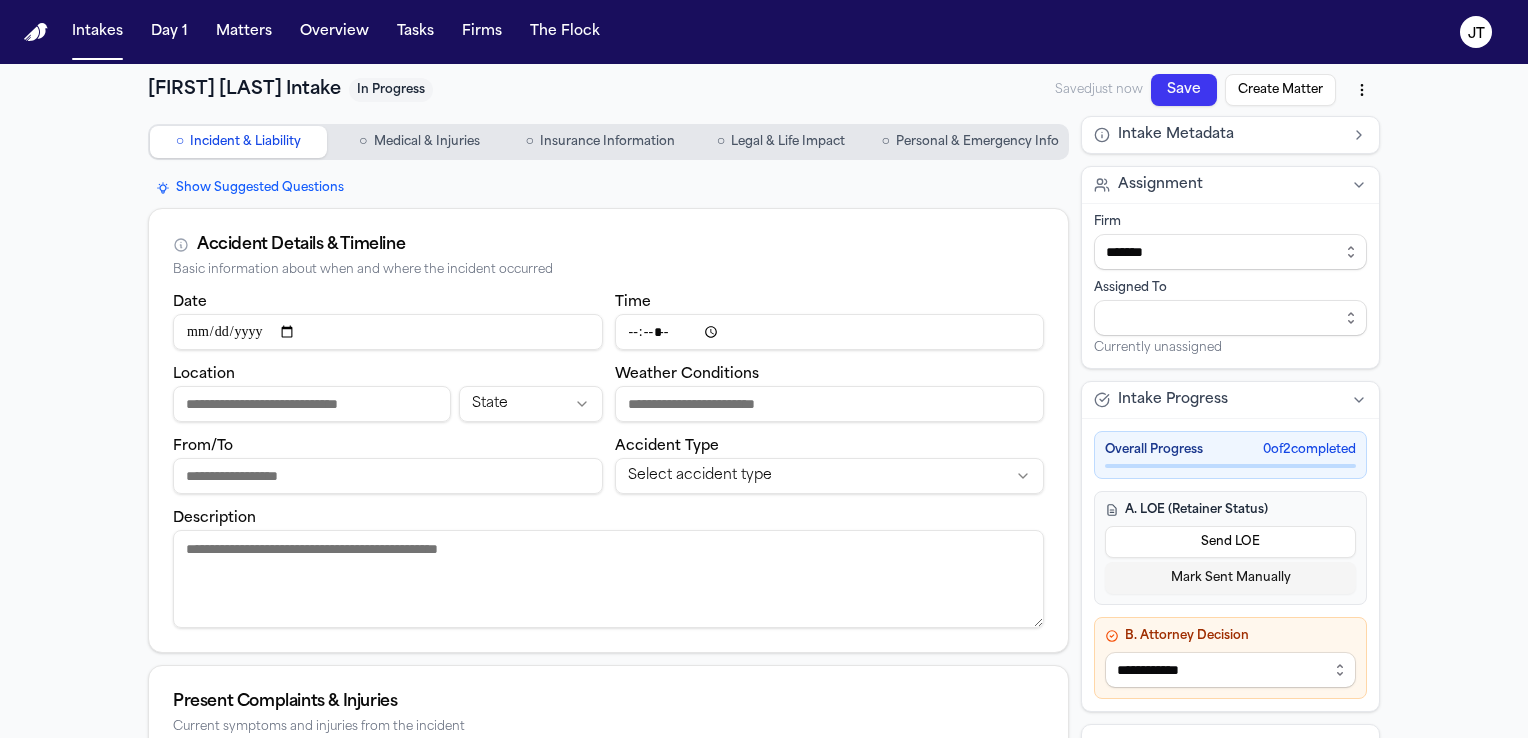 type on "**********" 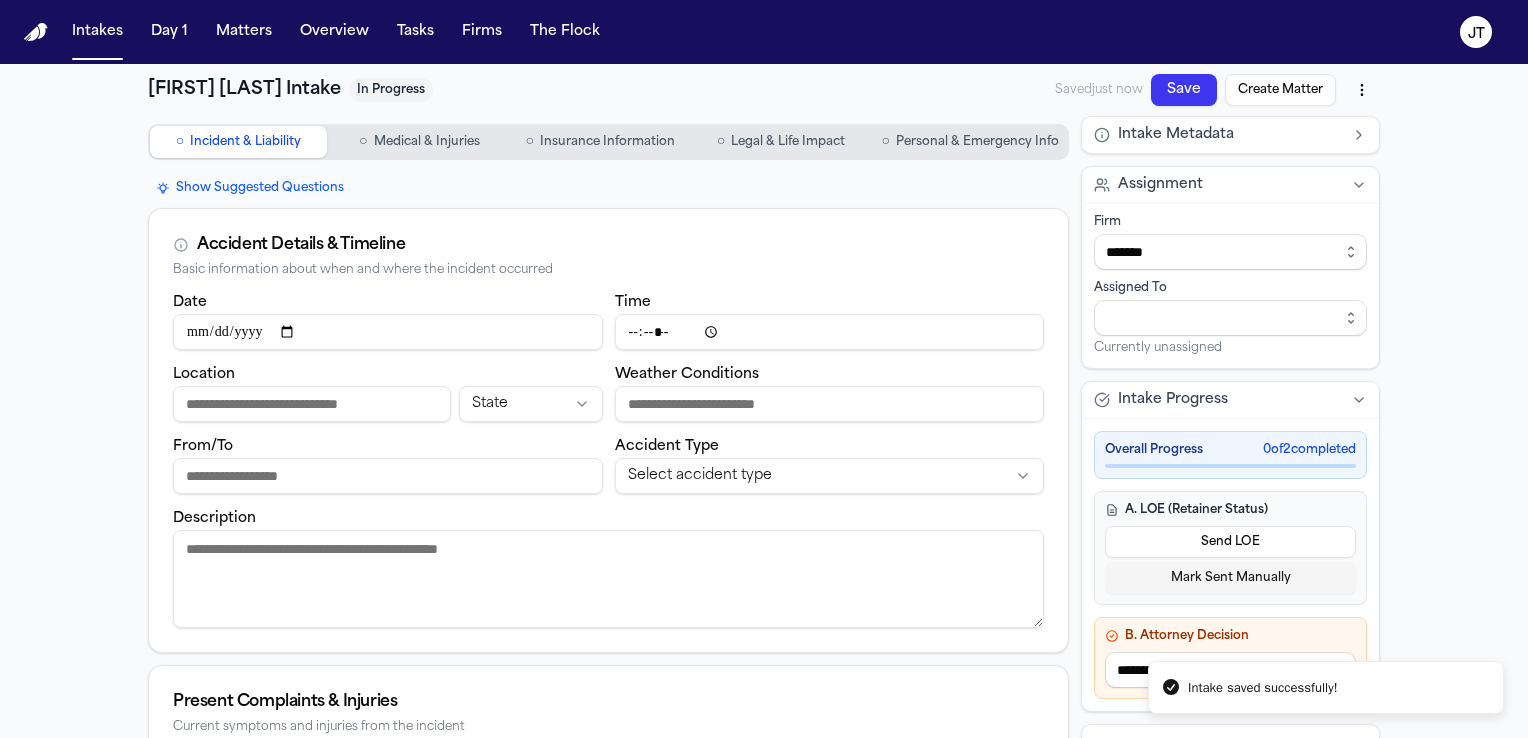 click on "**********" at bounding box center (764, 752) 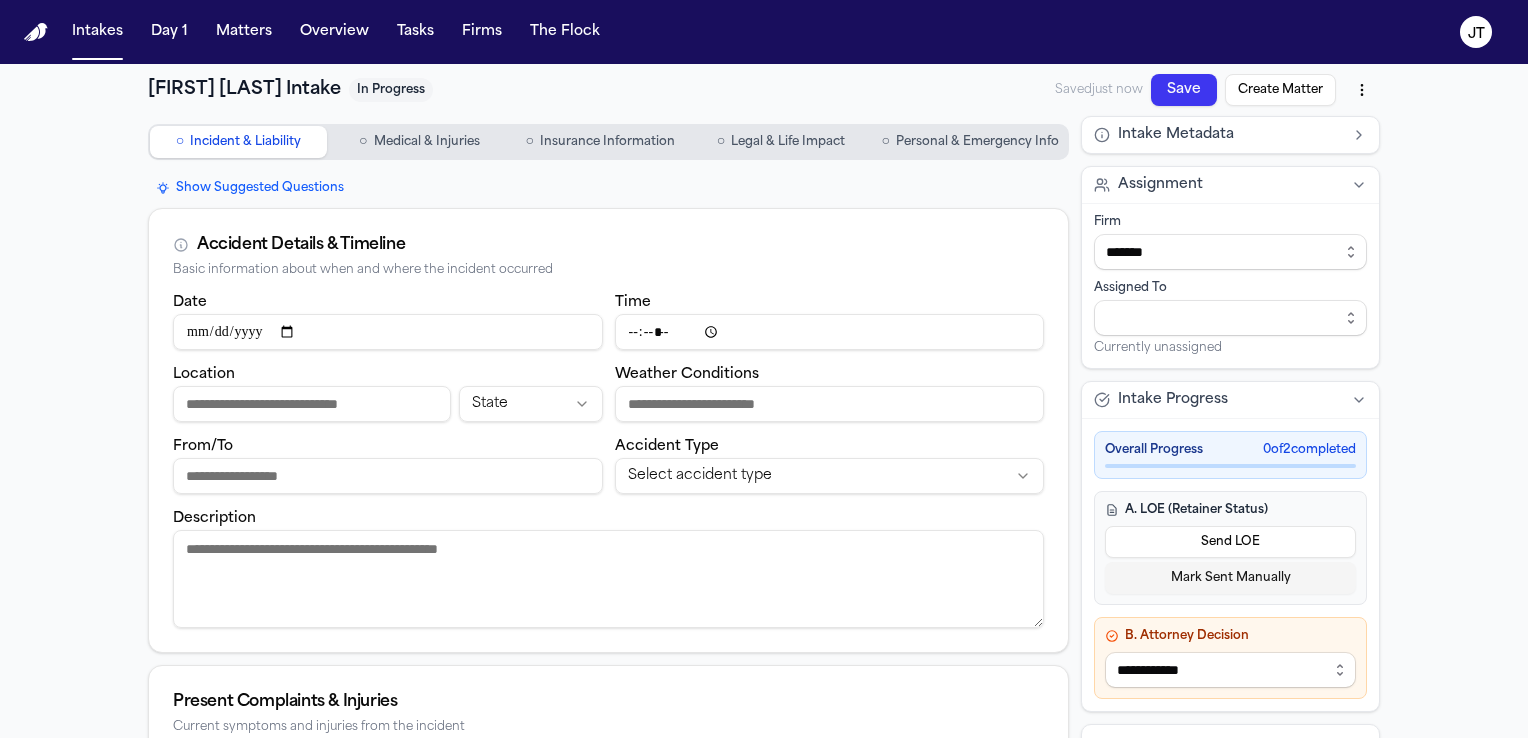 click on "Medical & Injuries" at bounding box center [427, 142] 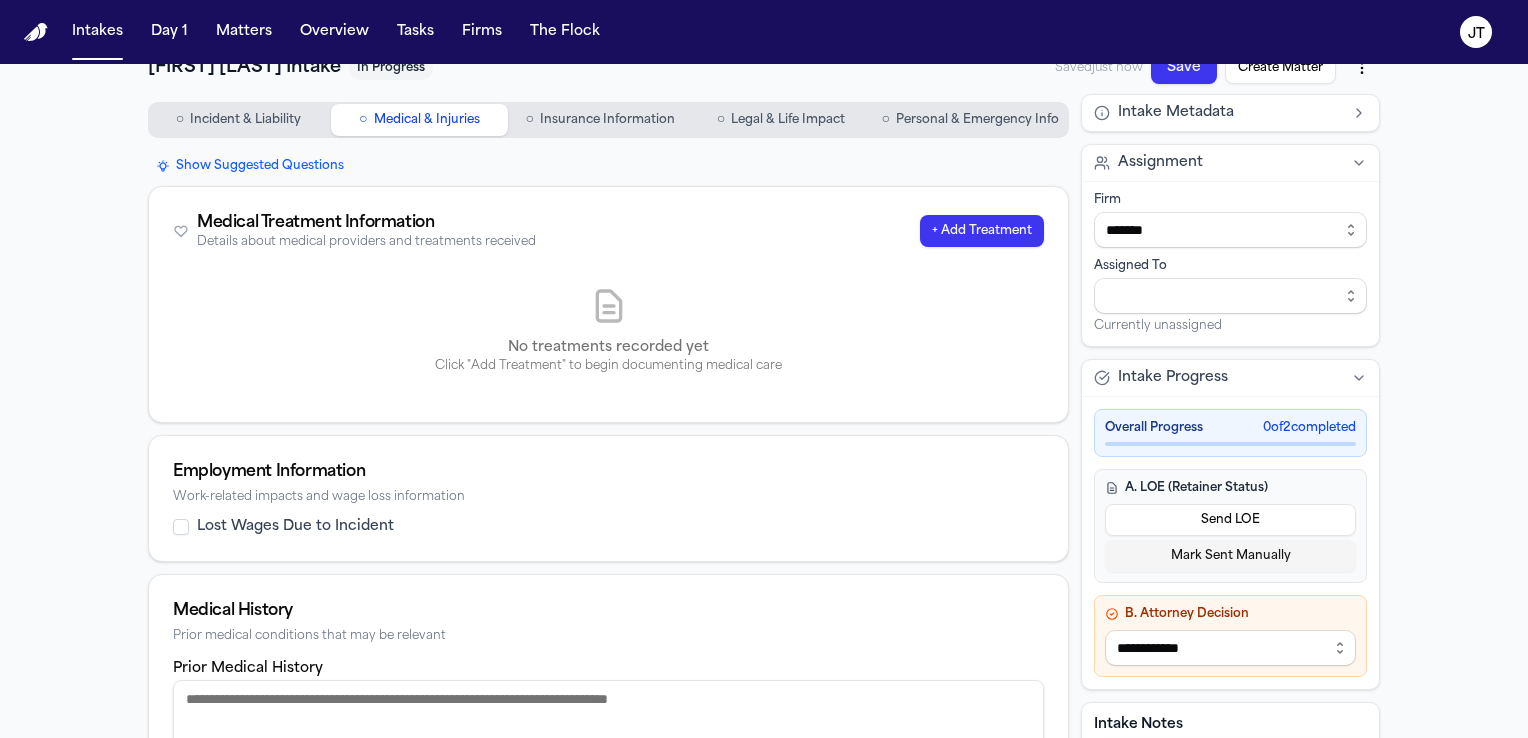 scroll, scrollTop: 20, scrollLeft: 0, axis: vertical 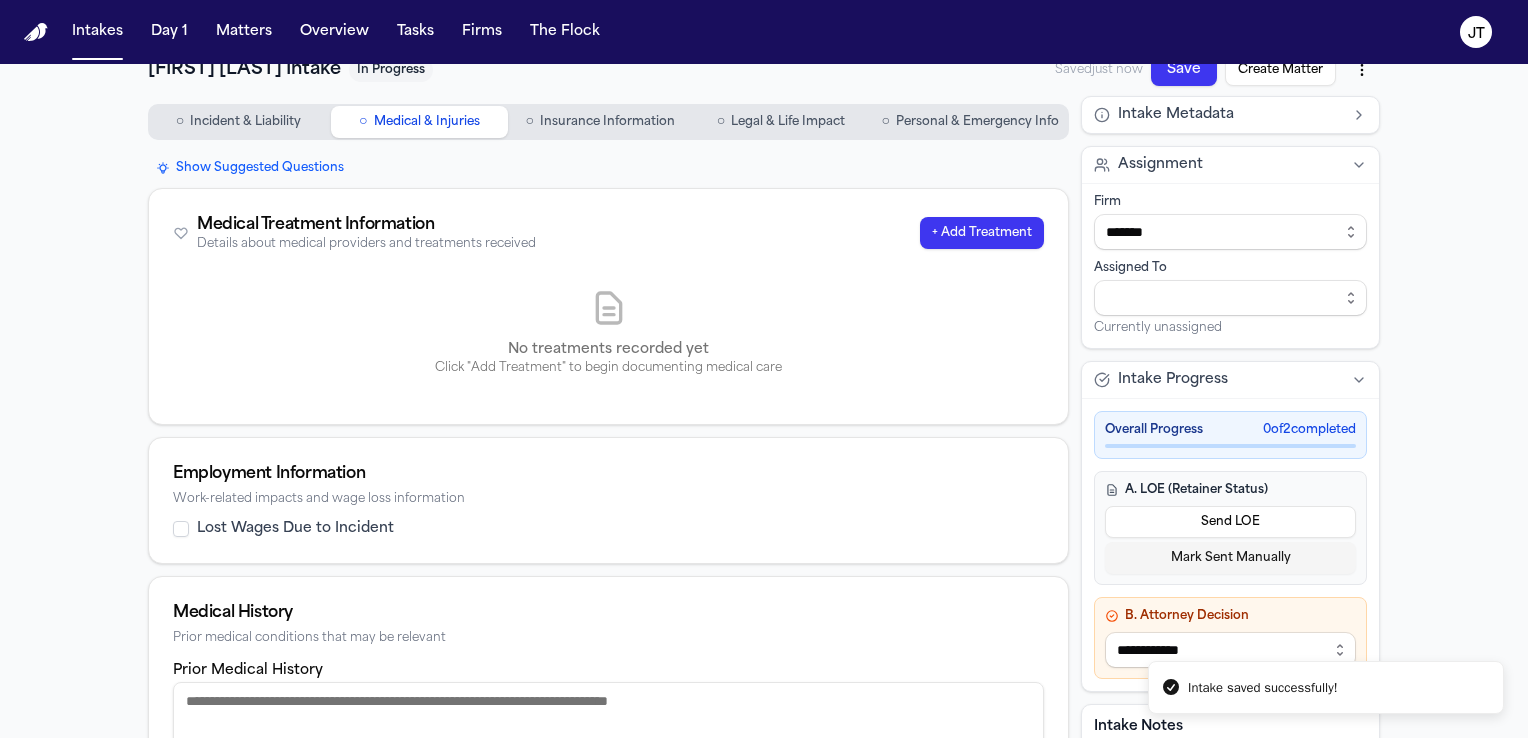click on "Incident & Liability" at bounding box center (245, 122) 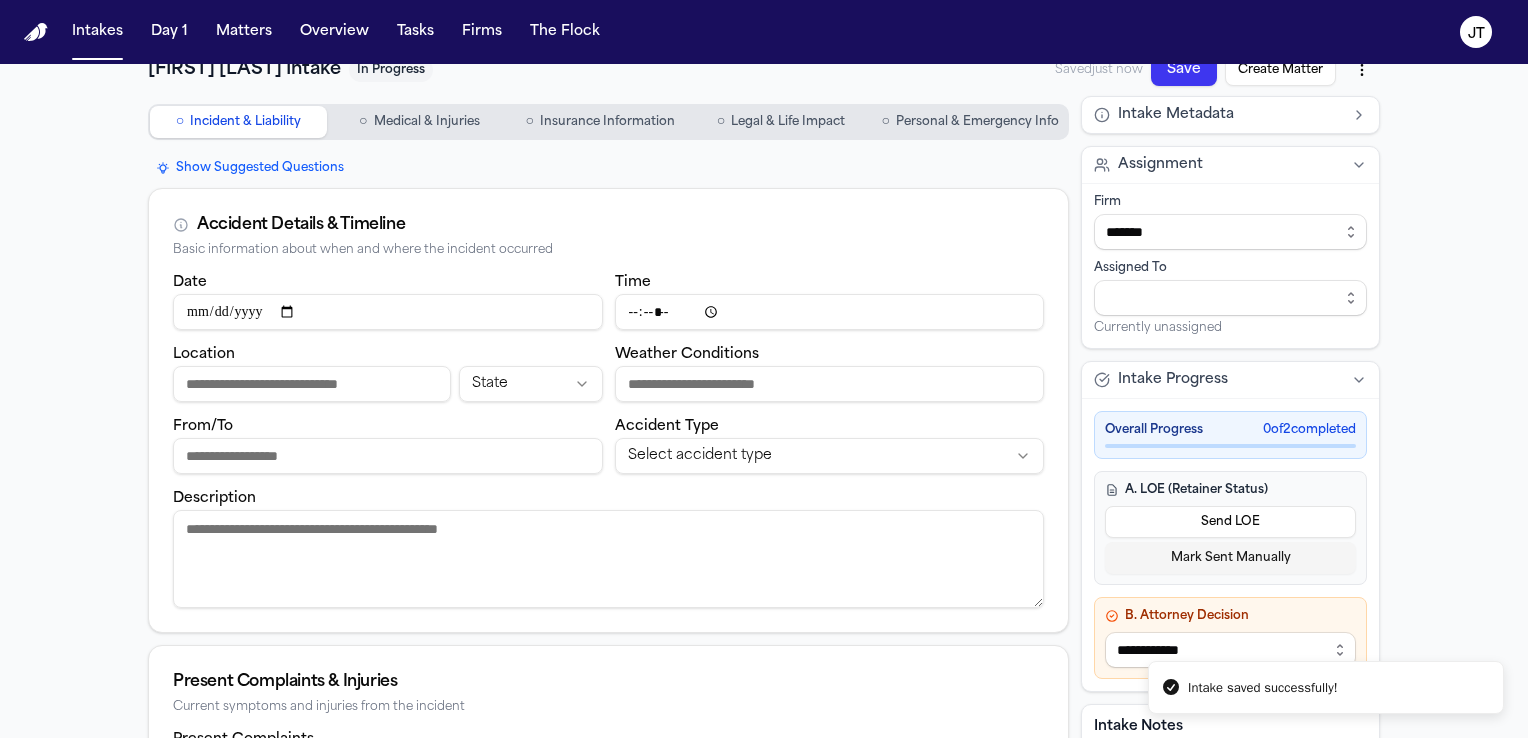 click on "Description" at bounding box center (608, 559) 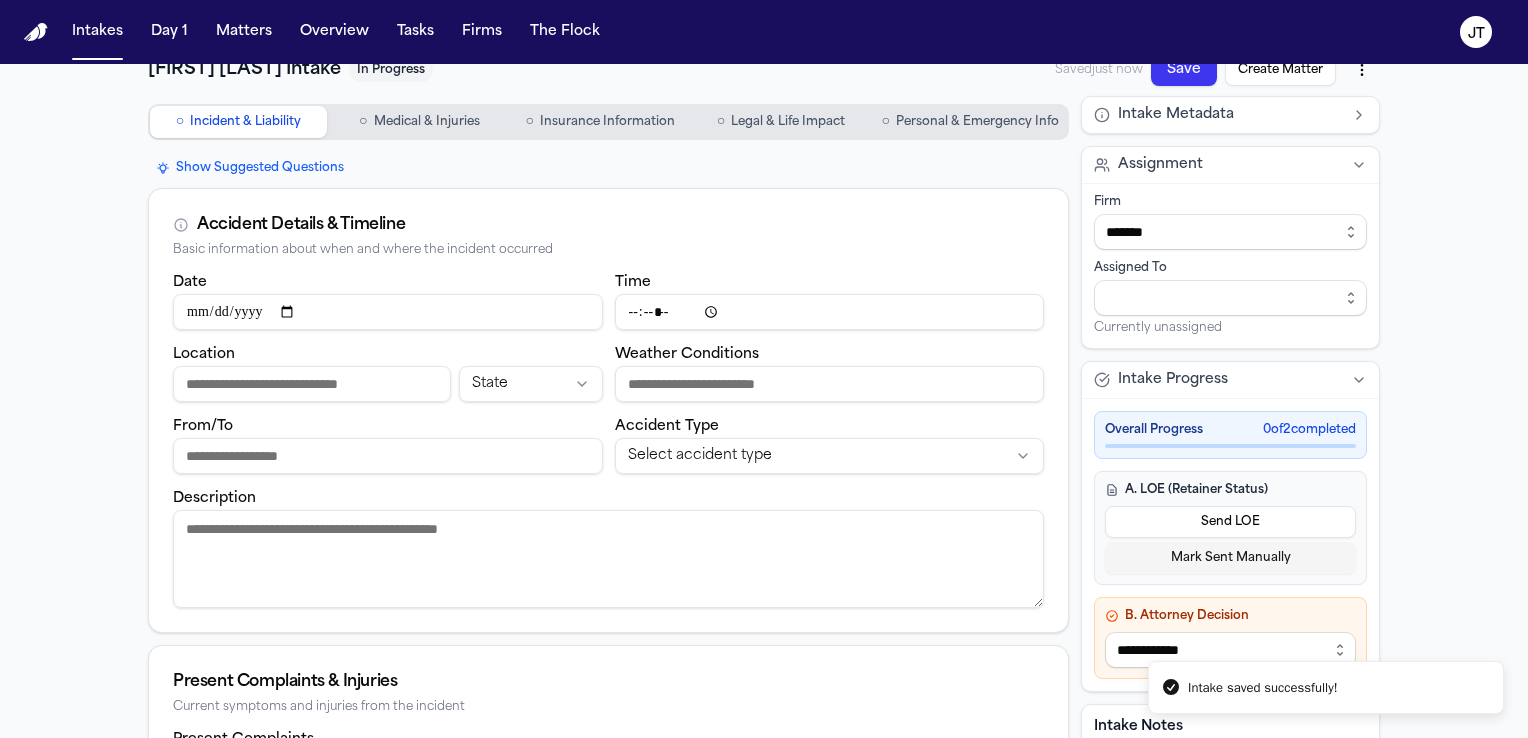 click on "Description" at bounding box center (608, 559) 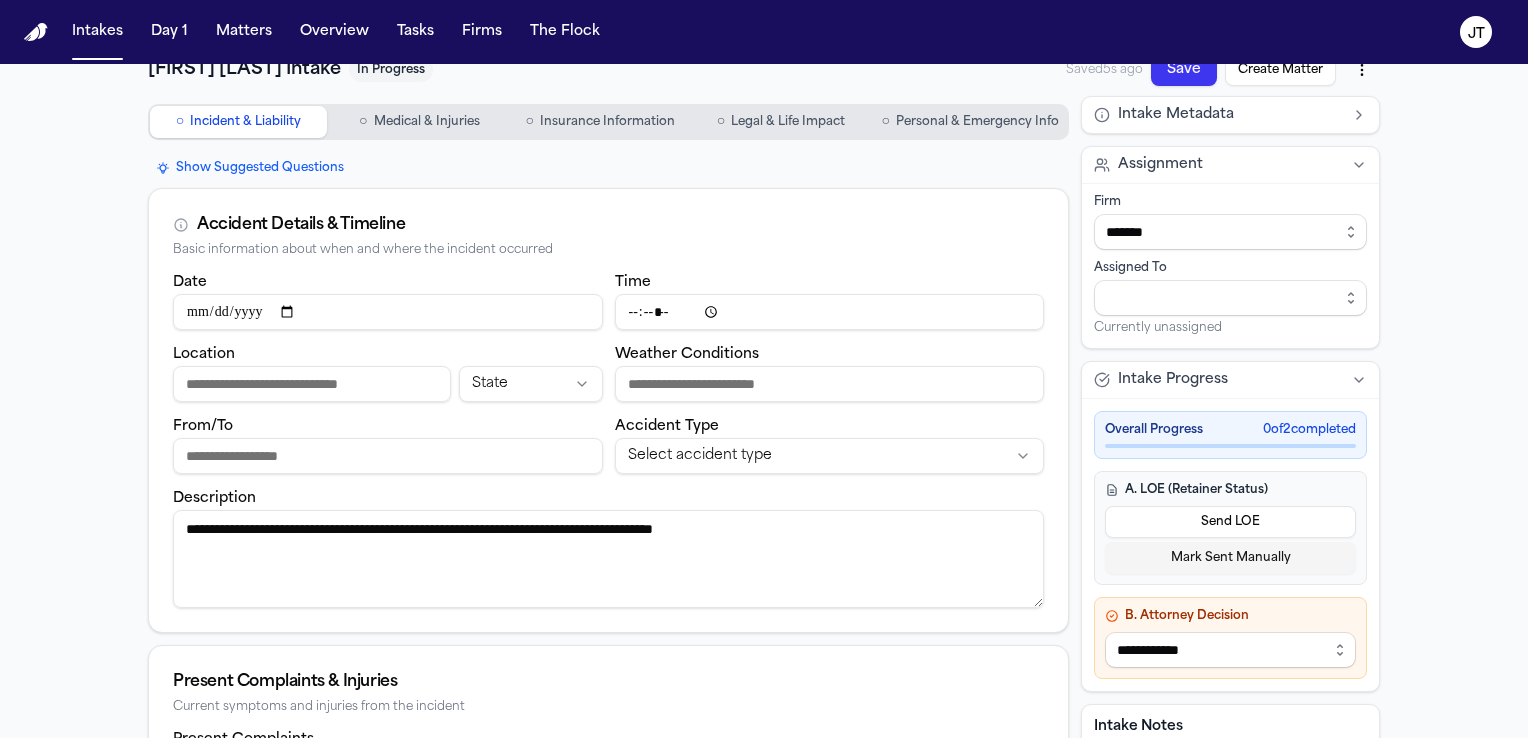 type on "**********" 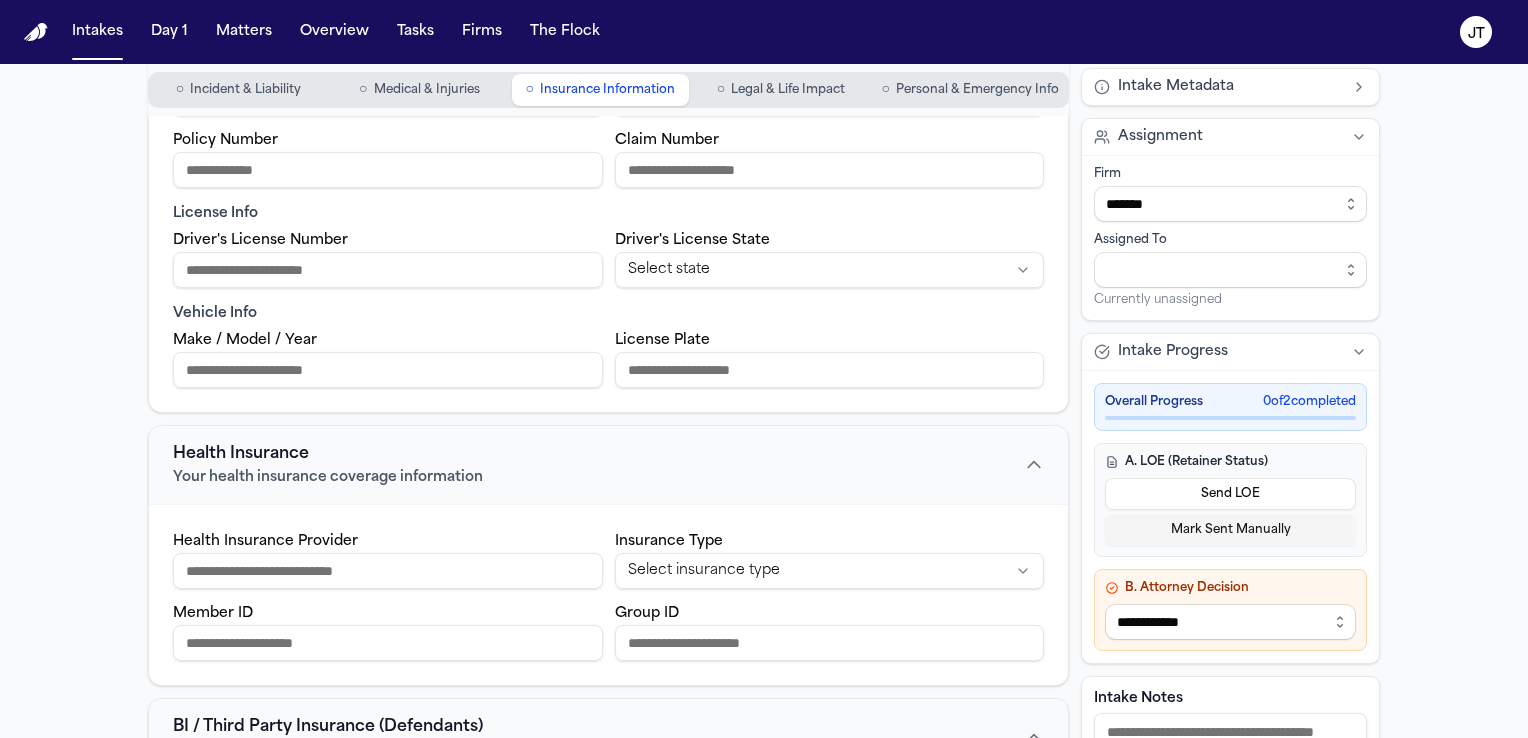 scroll, scrollTop: 282, scrollLeft: 0, axis: vertical 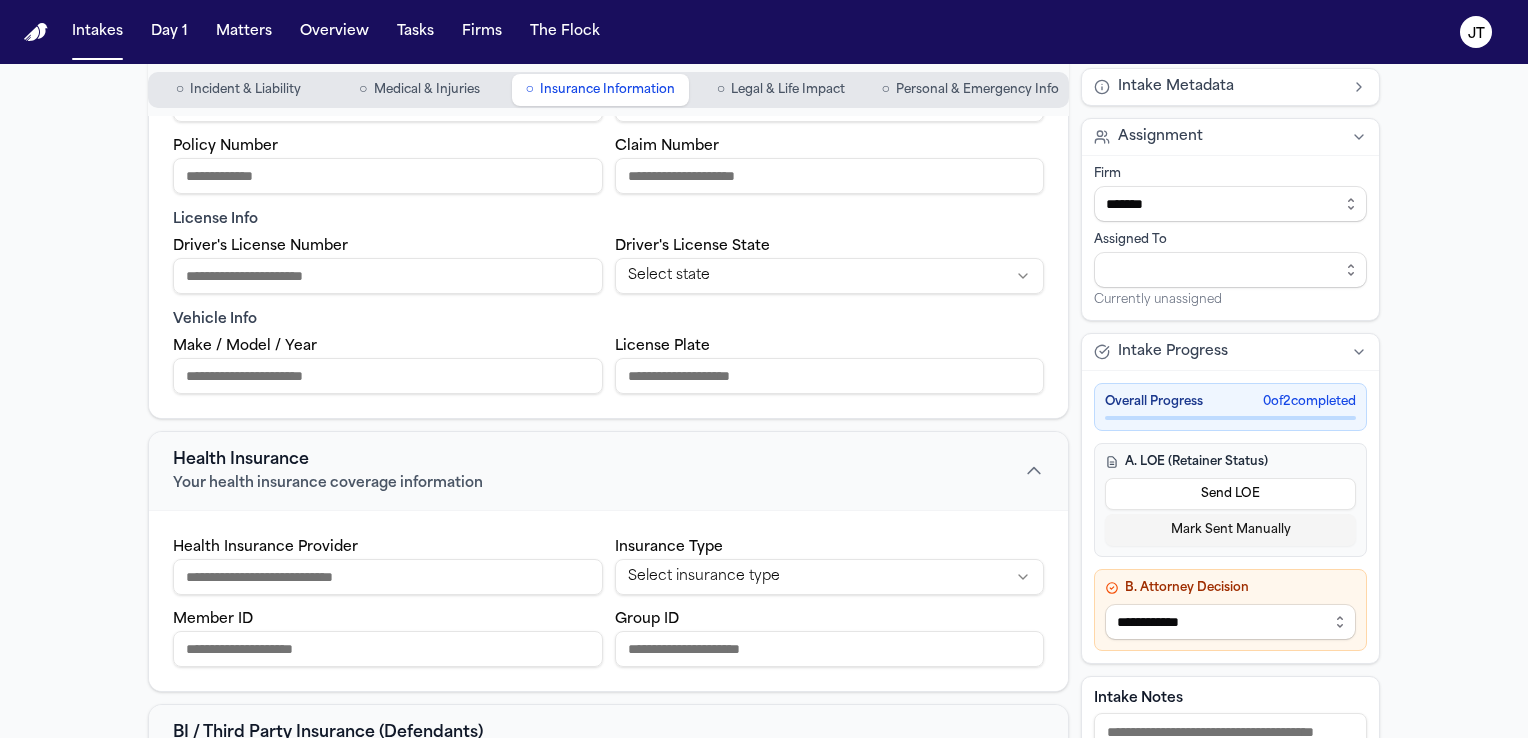 click on "○ Legal & Life Impact" at bounding box center [781, 90] 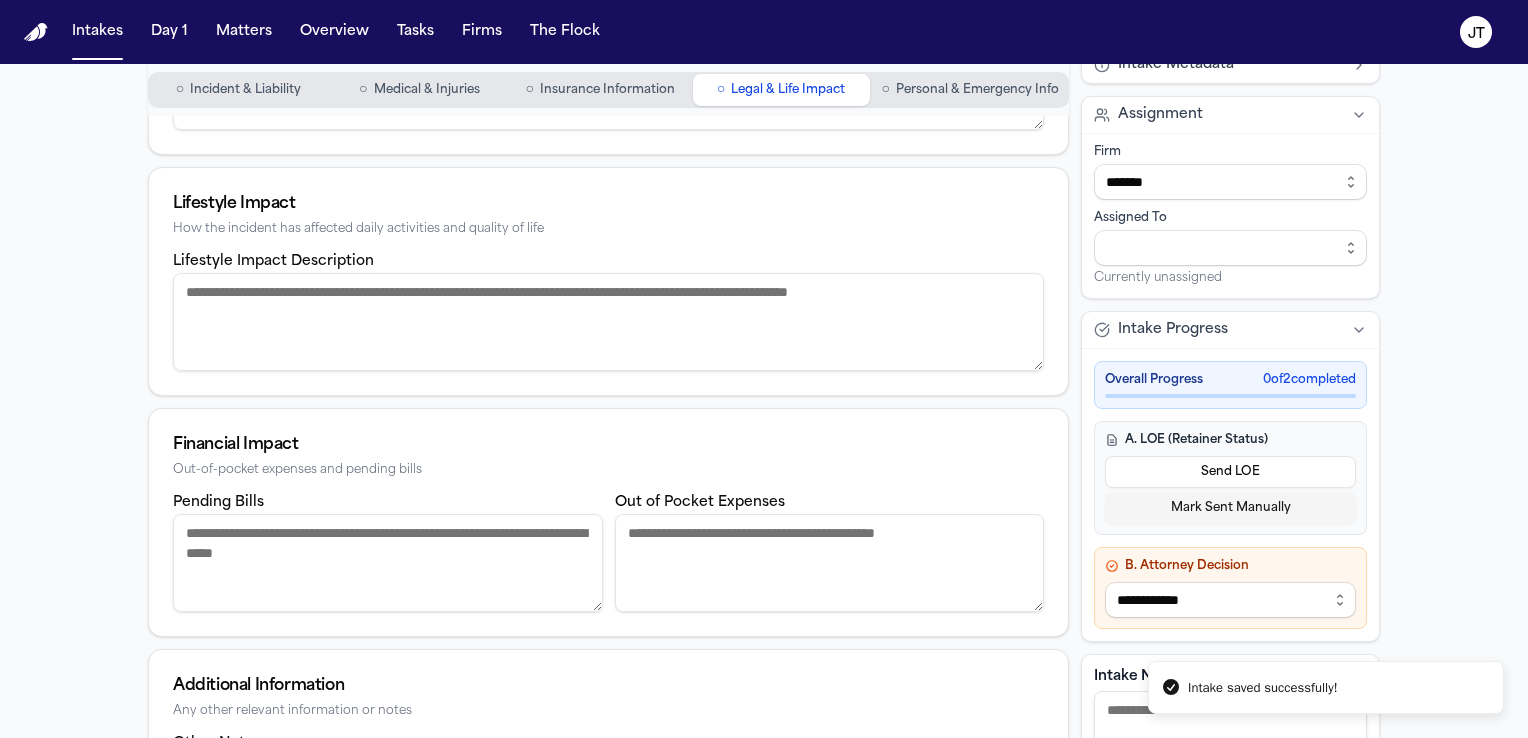 type 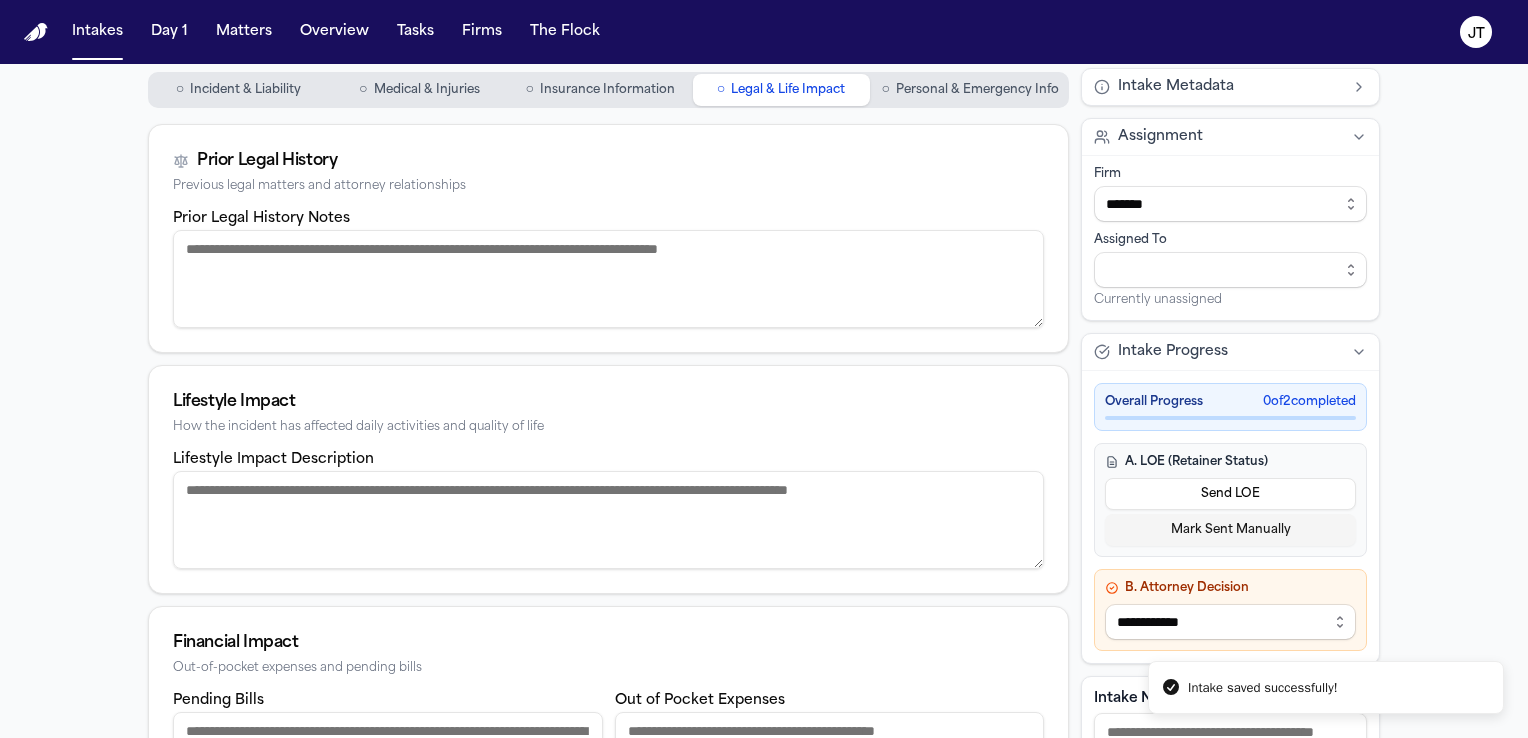 scroll, scrollTop: 84, scrollLeft: 0, axis: vertical 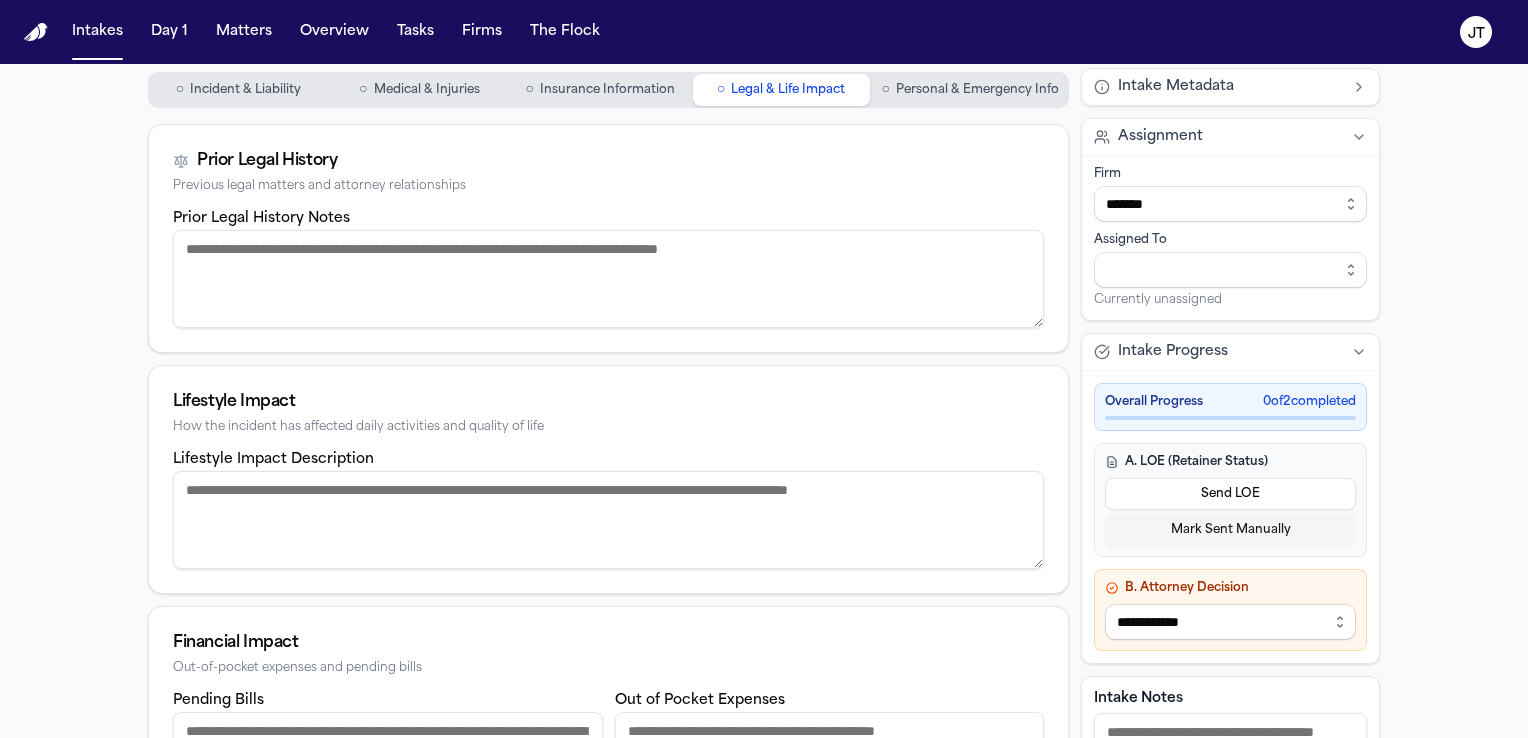 click on "Send LOE" at bounding box center (1230, 494) 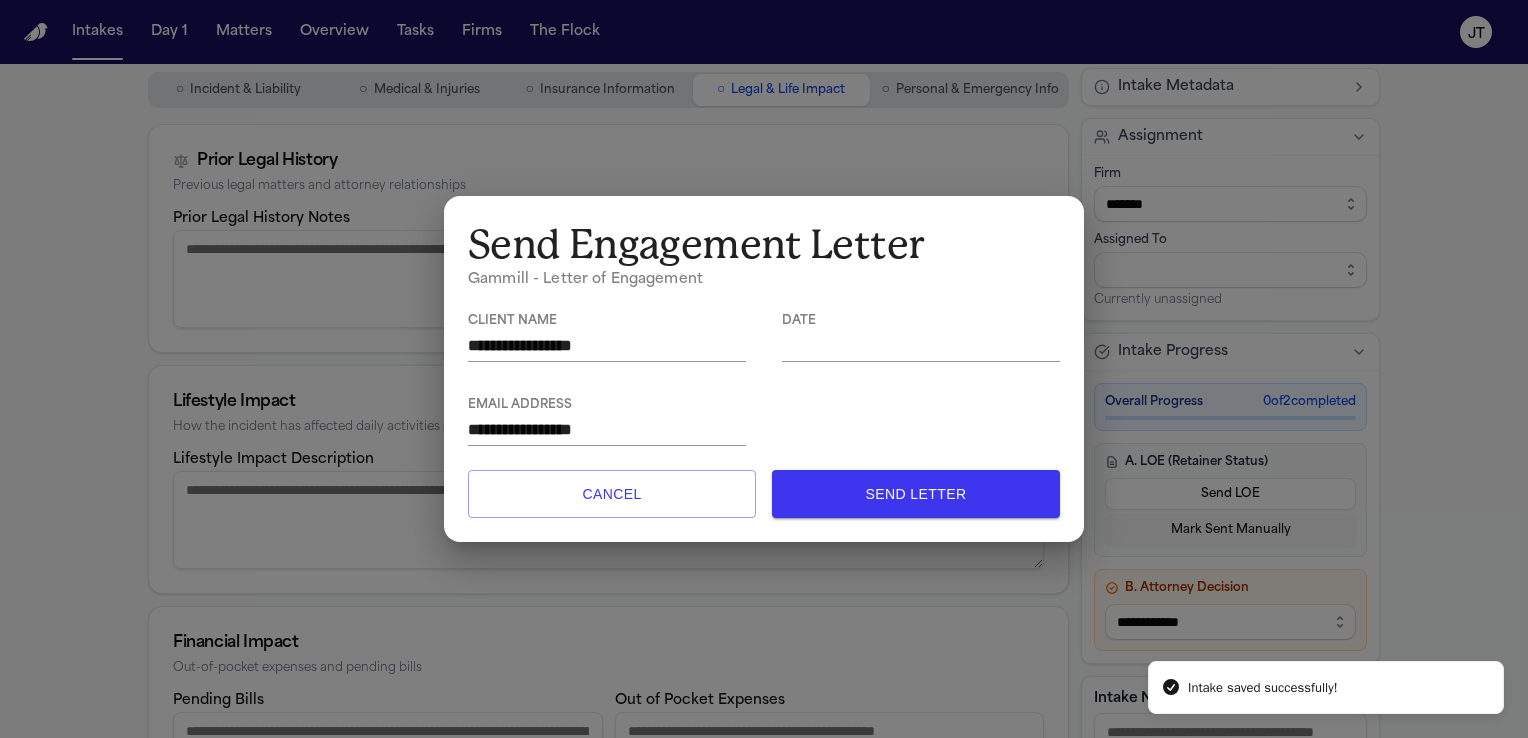 click at bounding box center [921, 345] 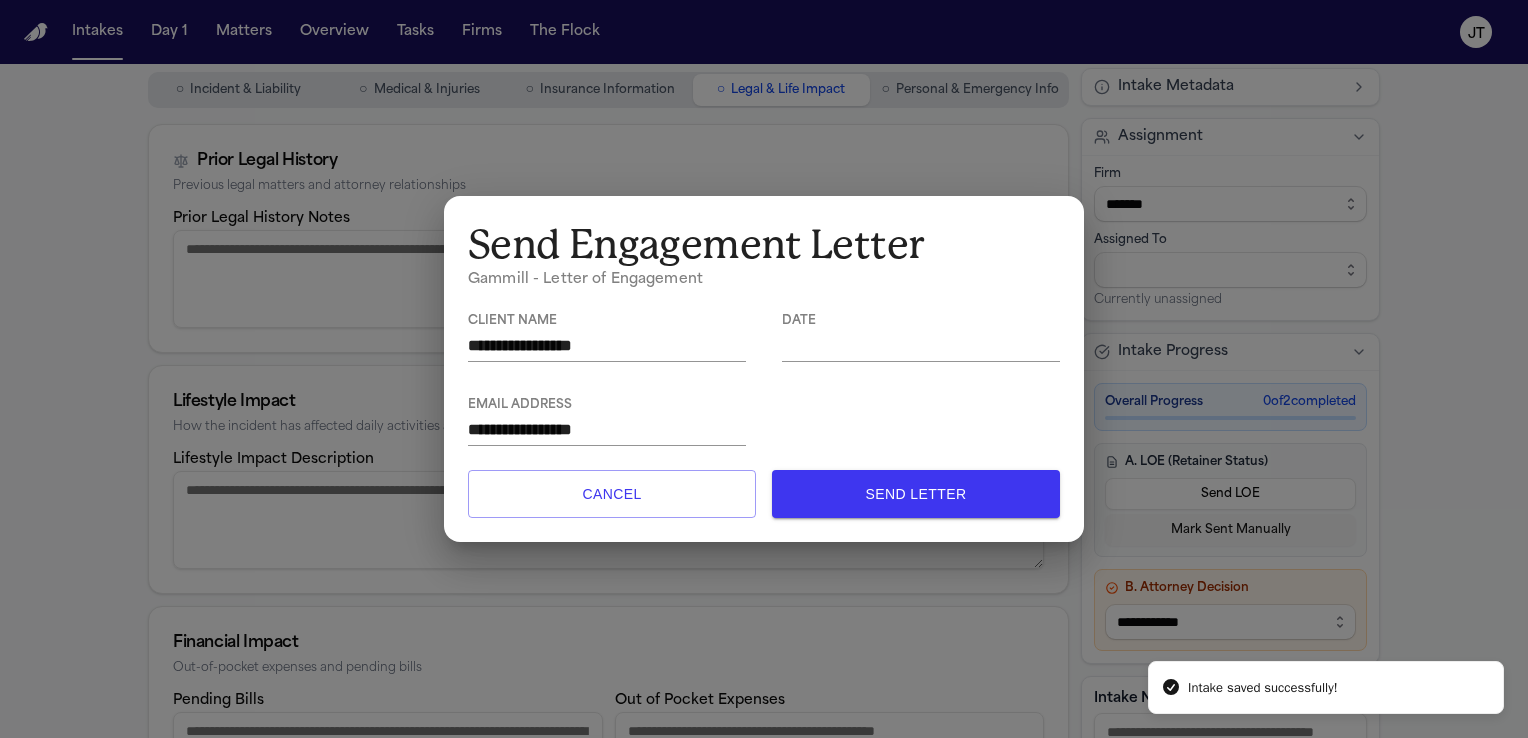 click on "**********" at bounding box center [764, 369] 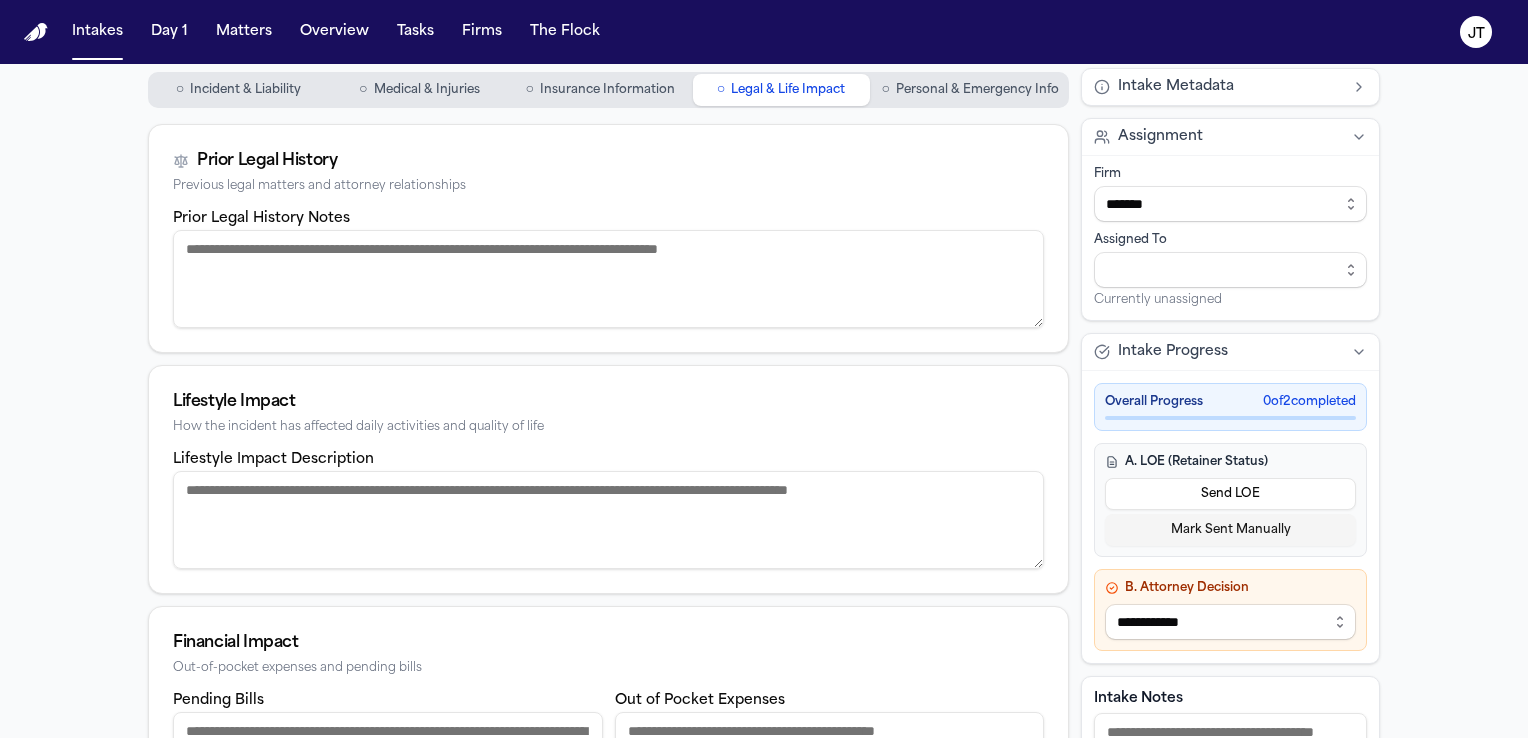 click on "Send LOE" at bounding box center [1230, 494] 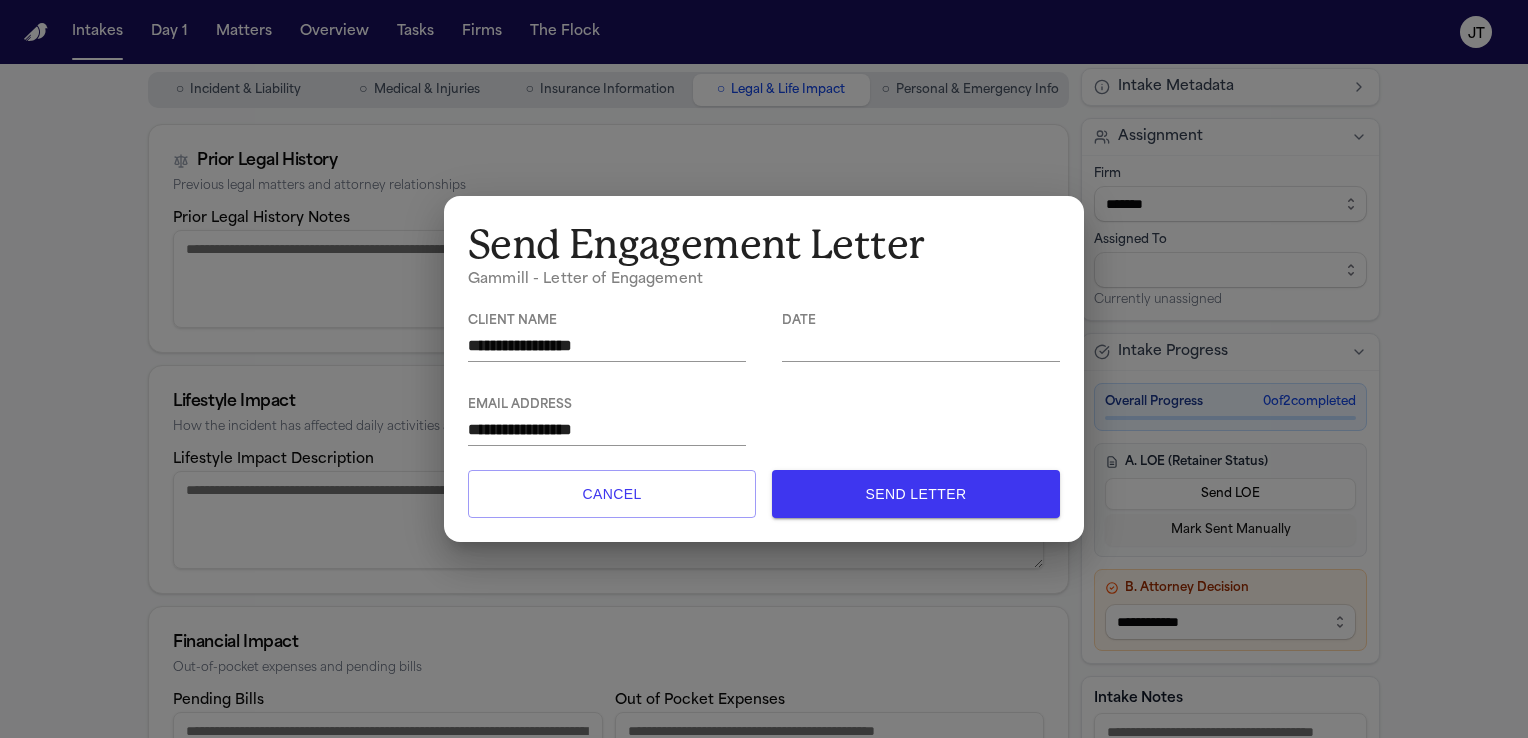 click at bounding box center [921, 345] 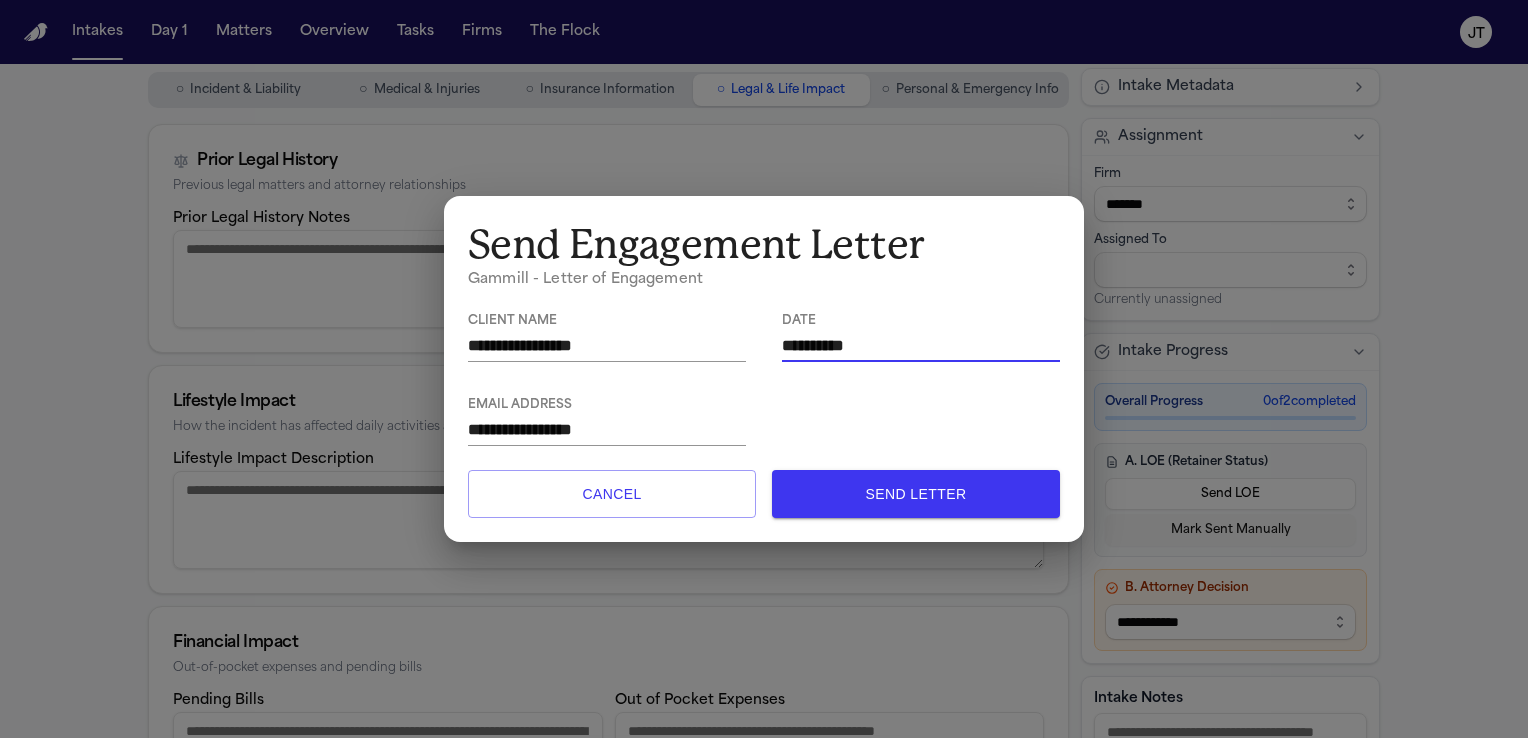 type on "**********" 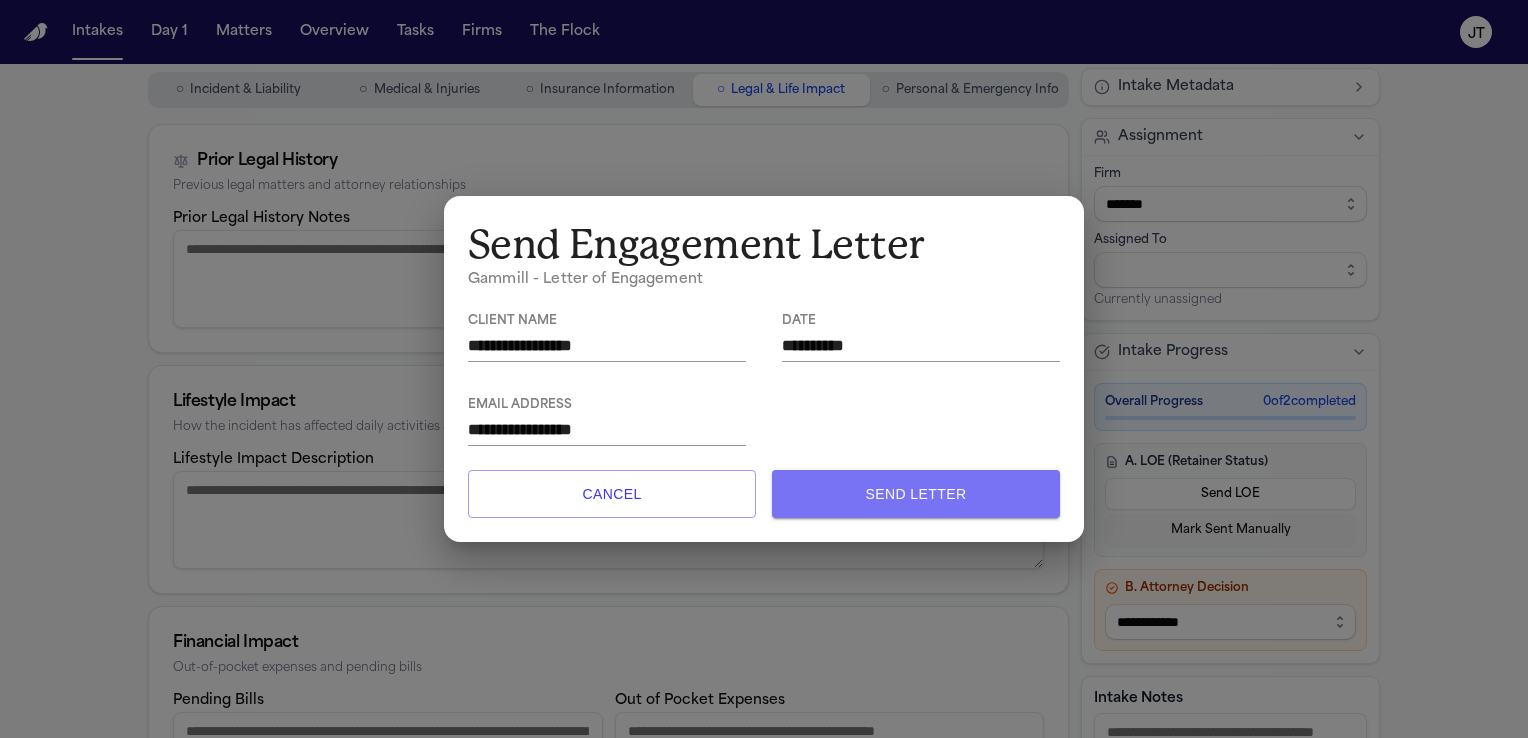 click on "Send Letter" at bounding box center [916, 494] 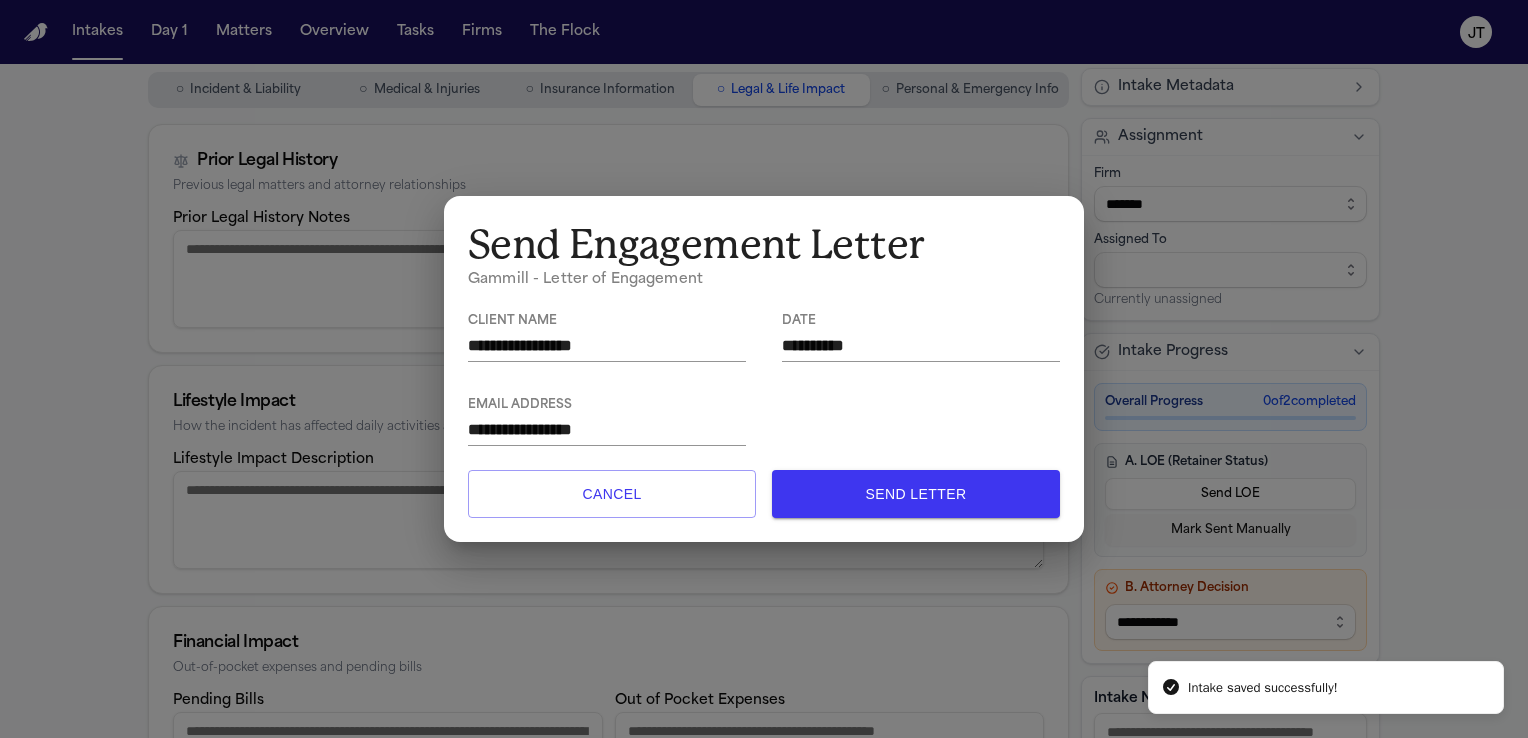 click on "Send Letter" at bounding box center [916, 494] 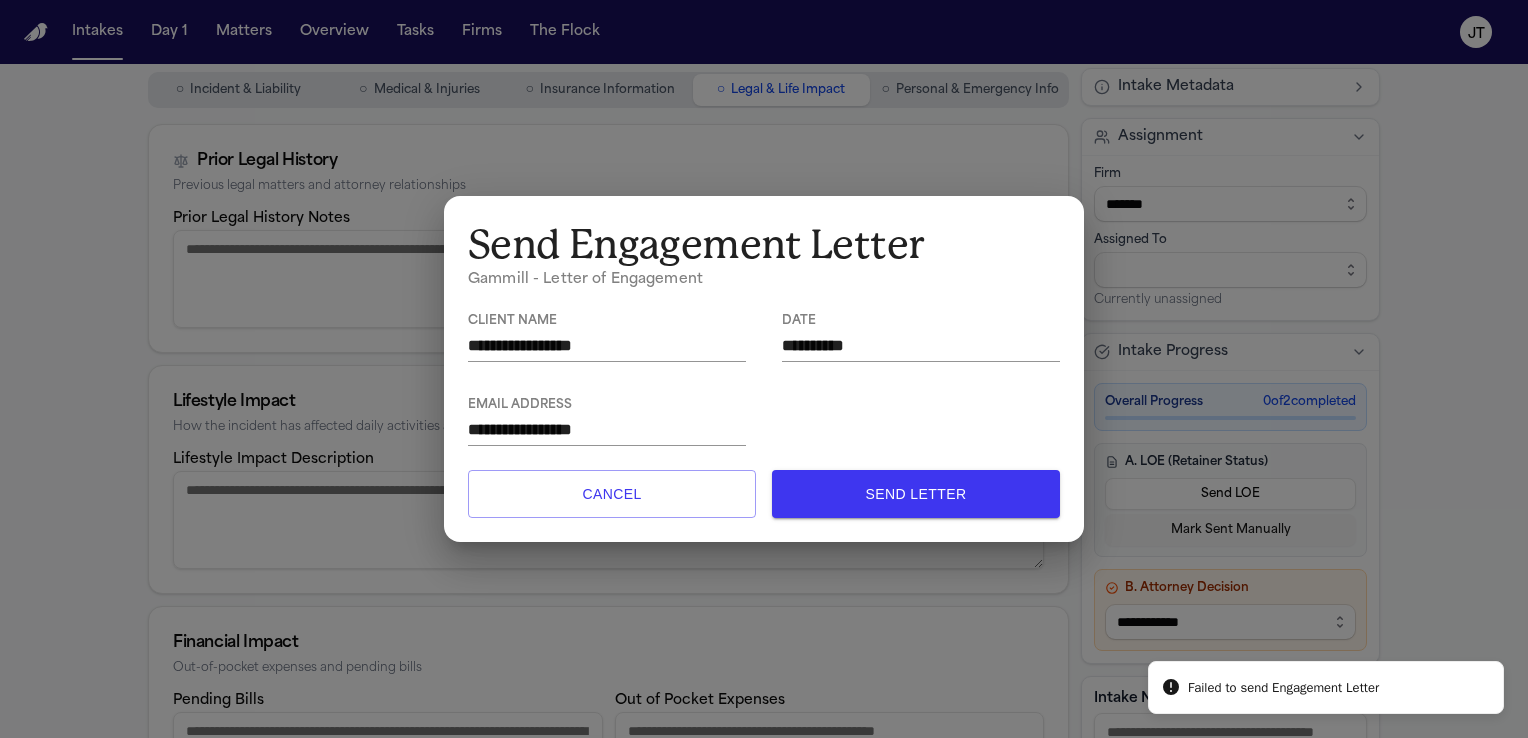 click on "Cancel" at bounding box center (612, 494) 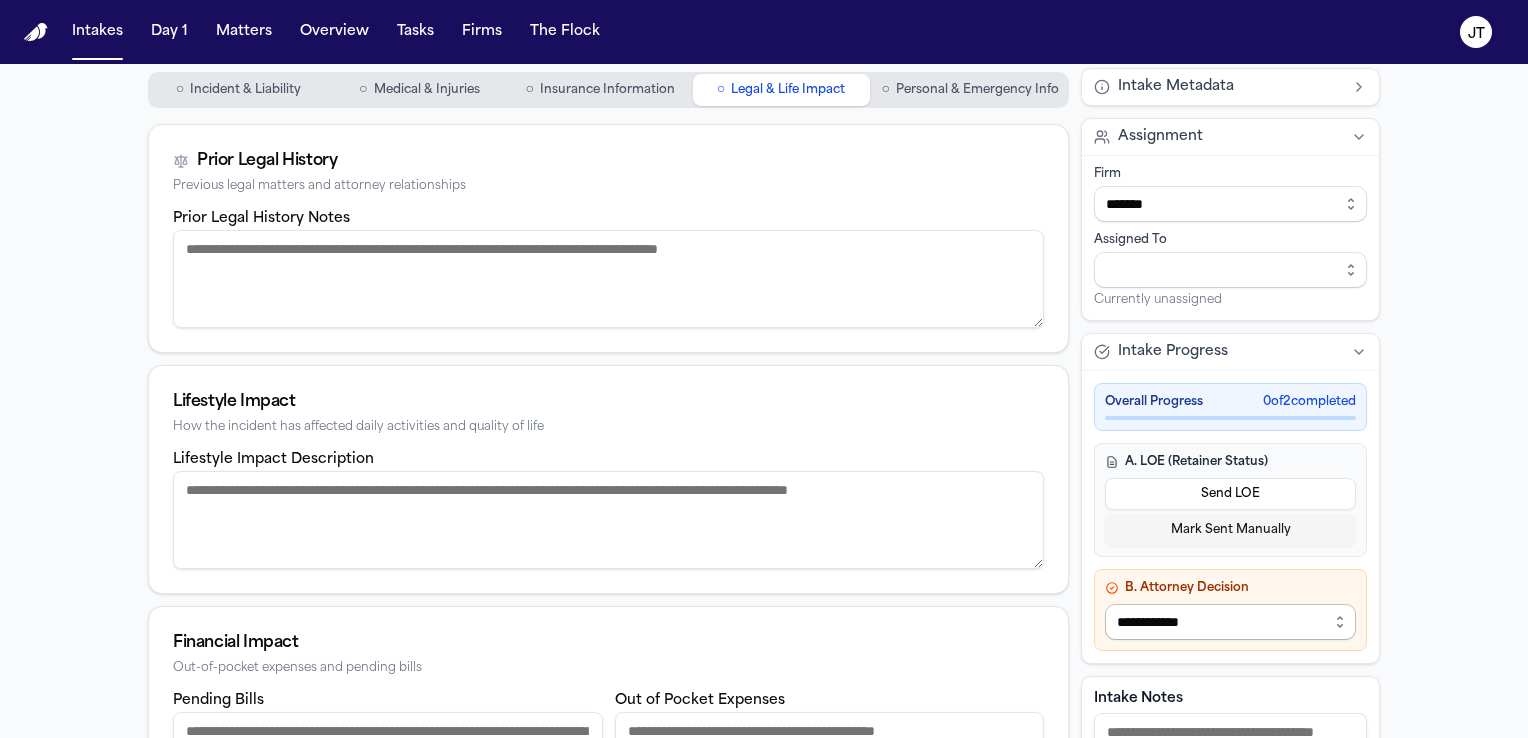 click on "**********" at bounding box center [1230, 622] 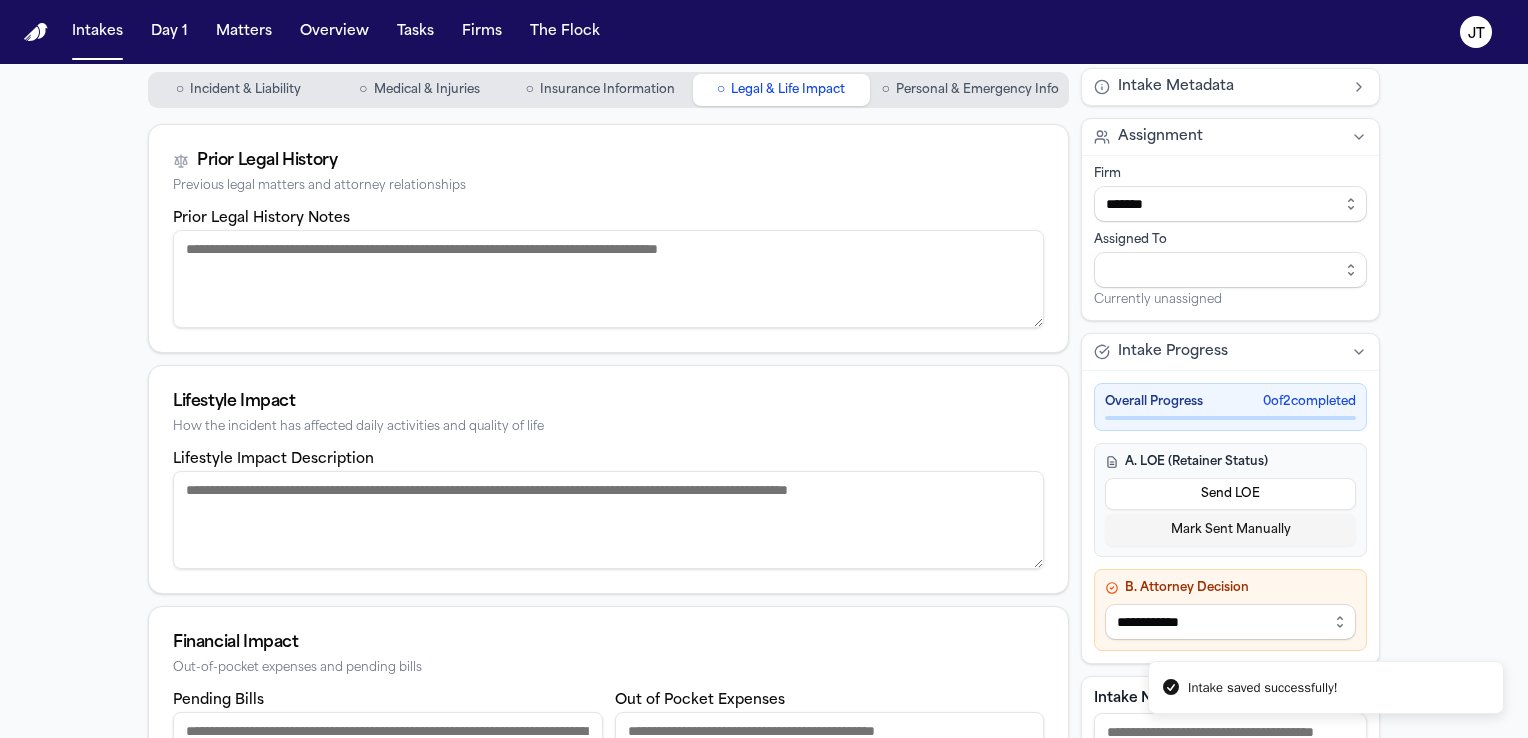 click on "**********" at bounding box center [764, 532] 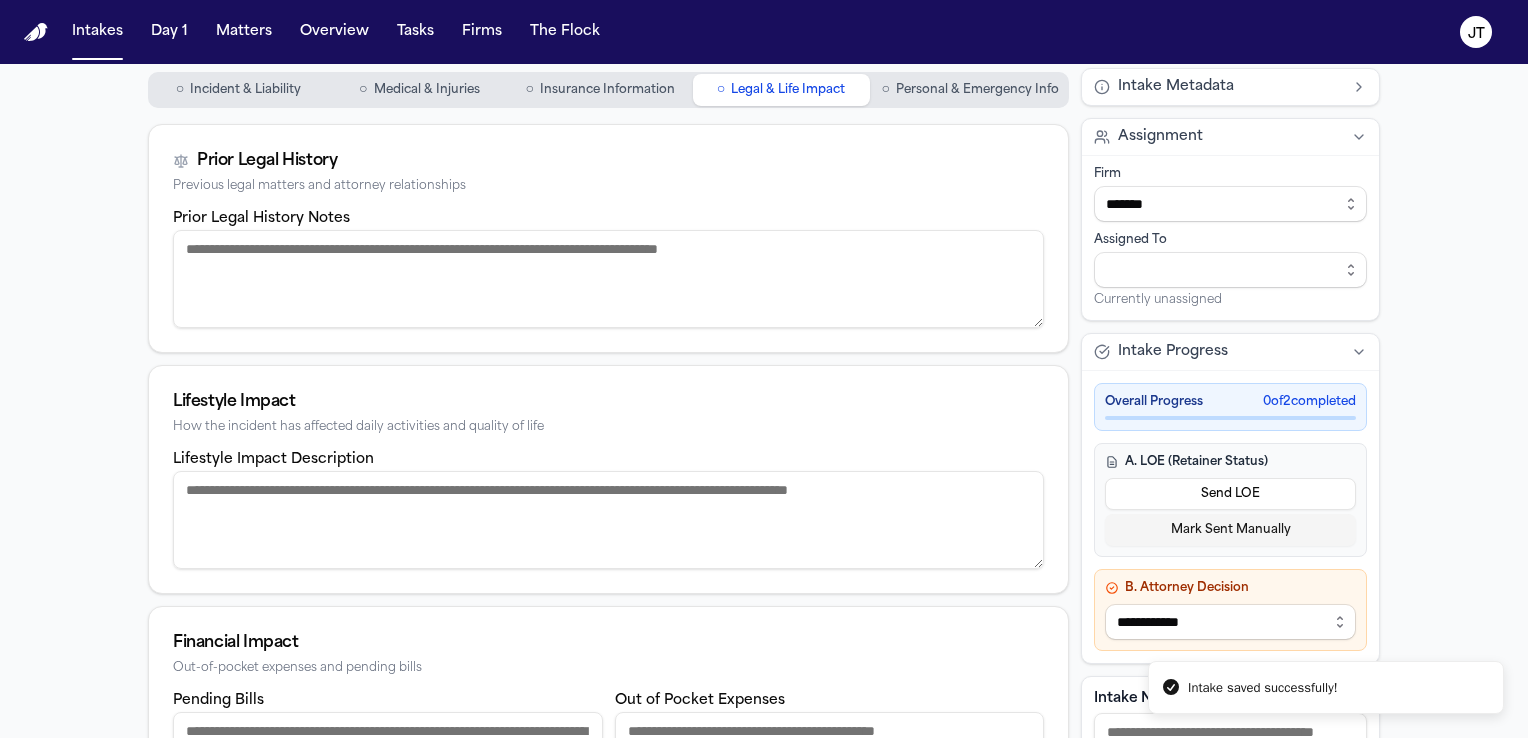 scroll, scrollTop: 0, scrollLeft: 0, axis: both 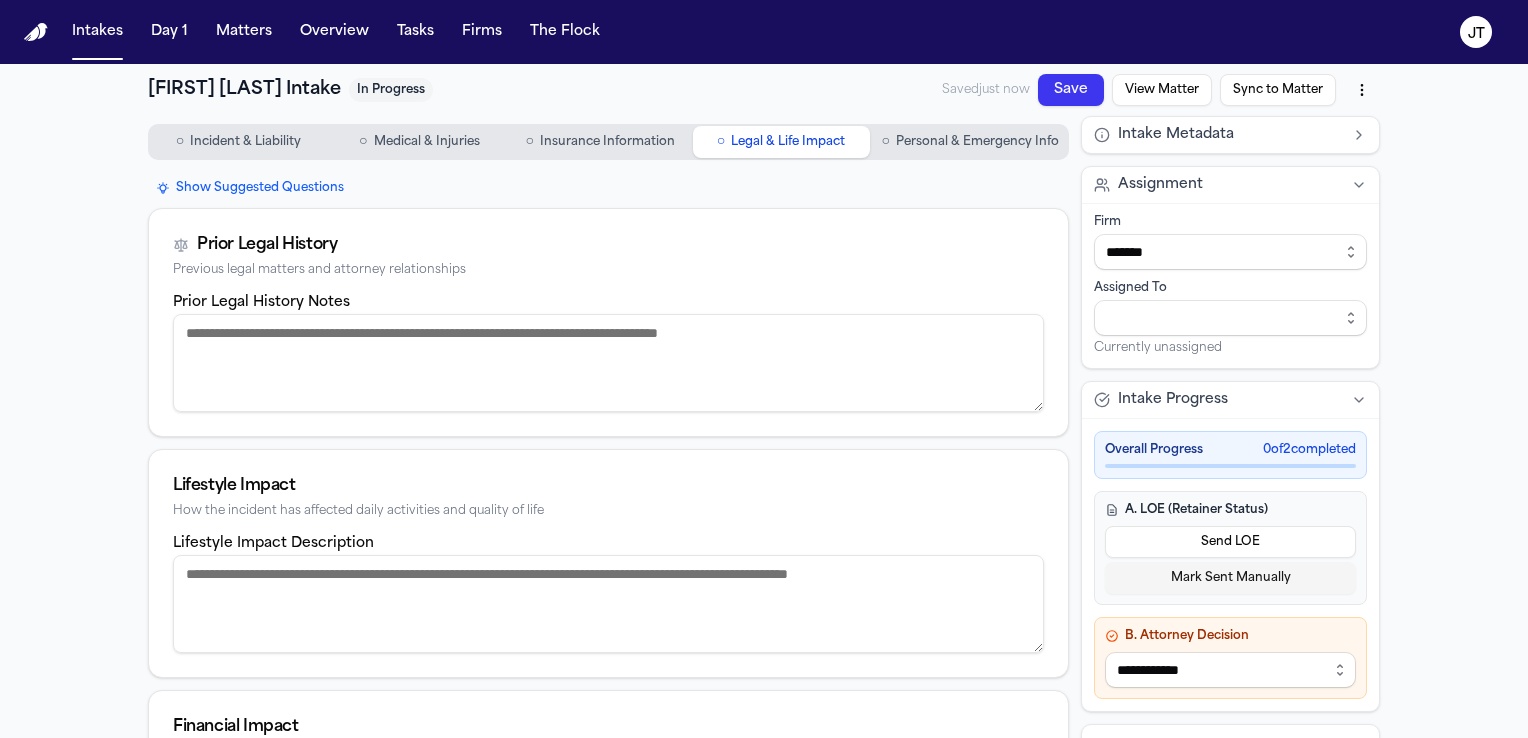 click on "Send LOE" at bounding box center (1230, 542) 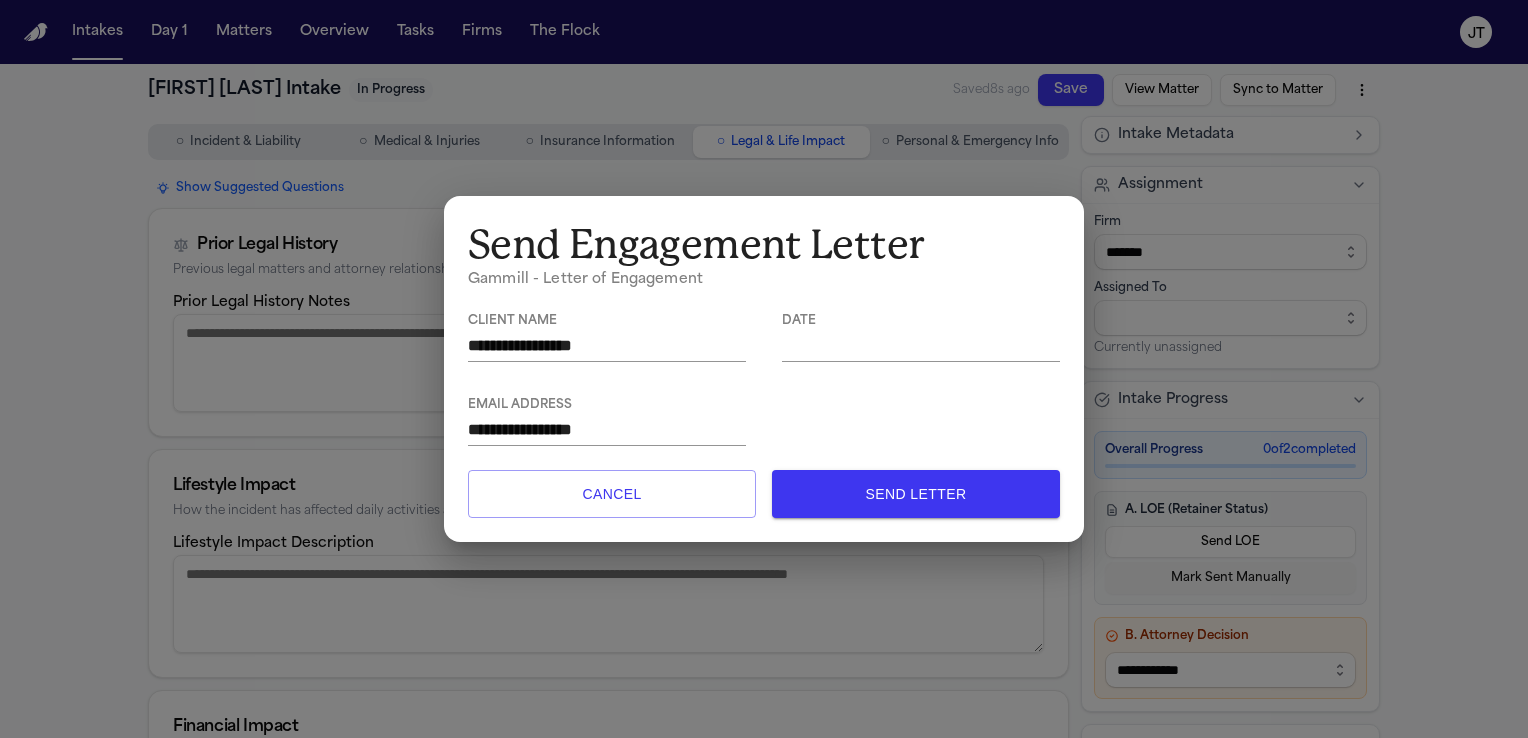 click at bounding box center [921, 345] 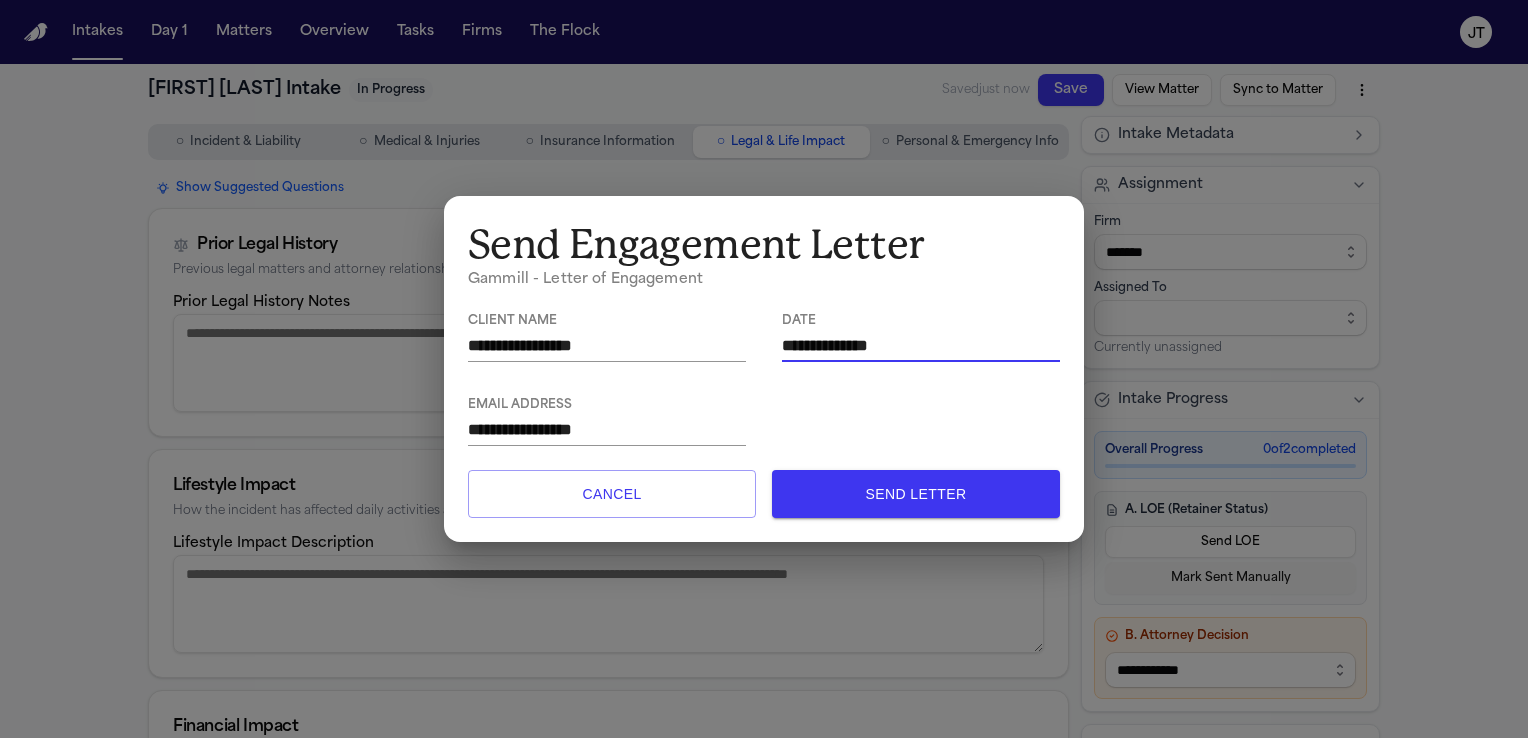 type on "**********" 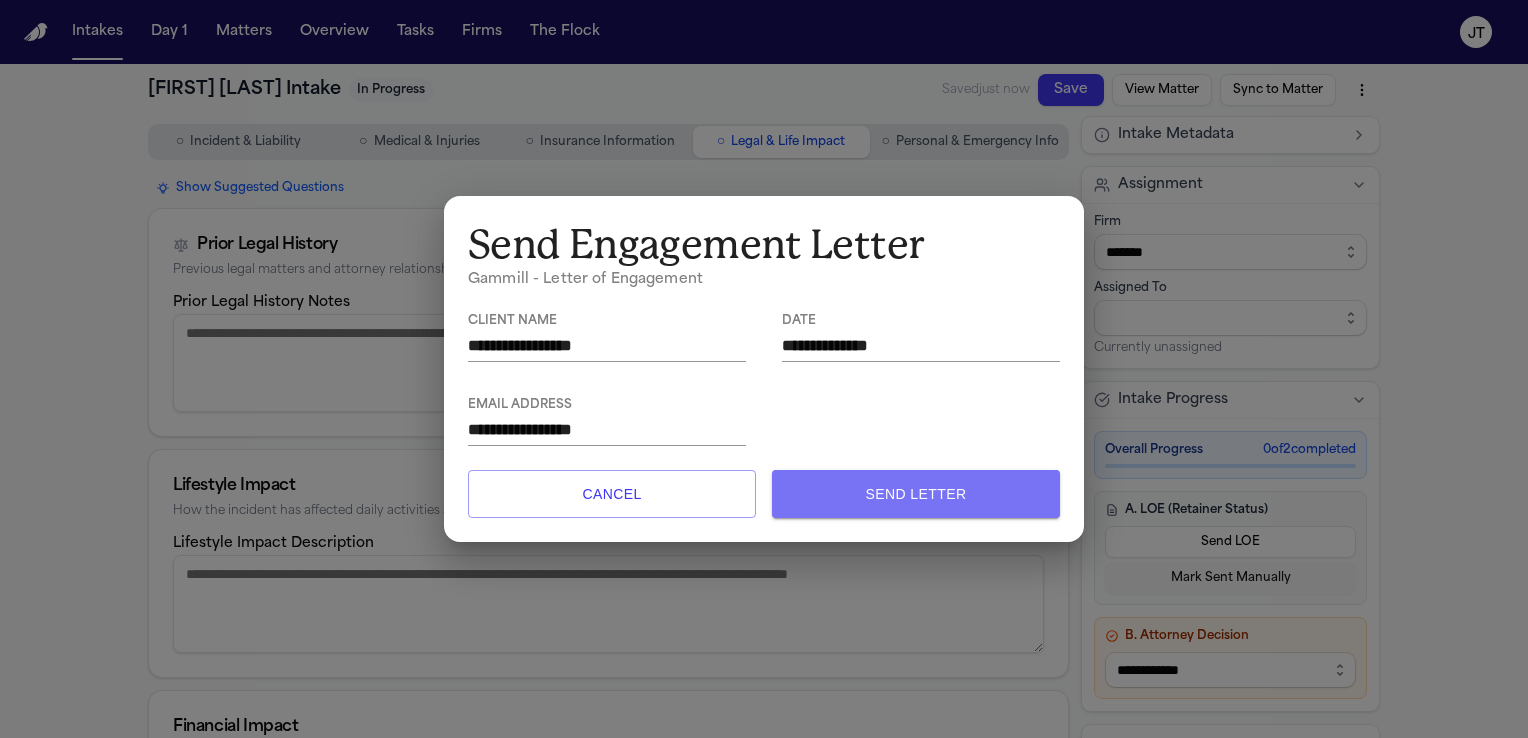 click on "Send Letter" at bounding box center [916, 494] 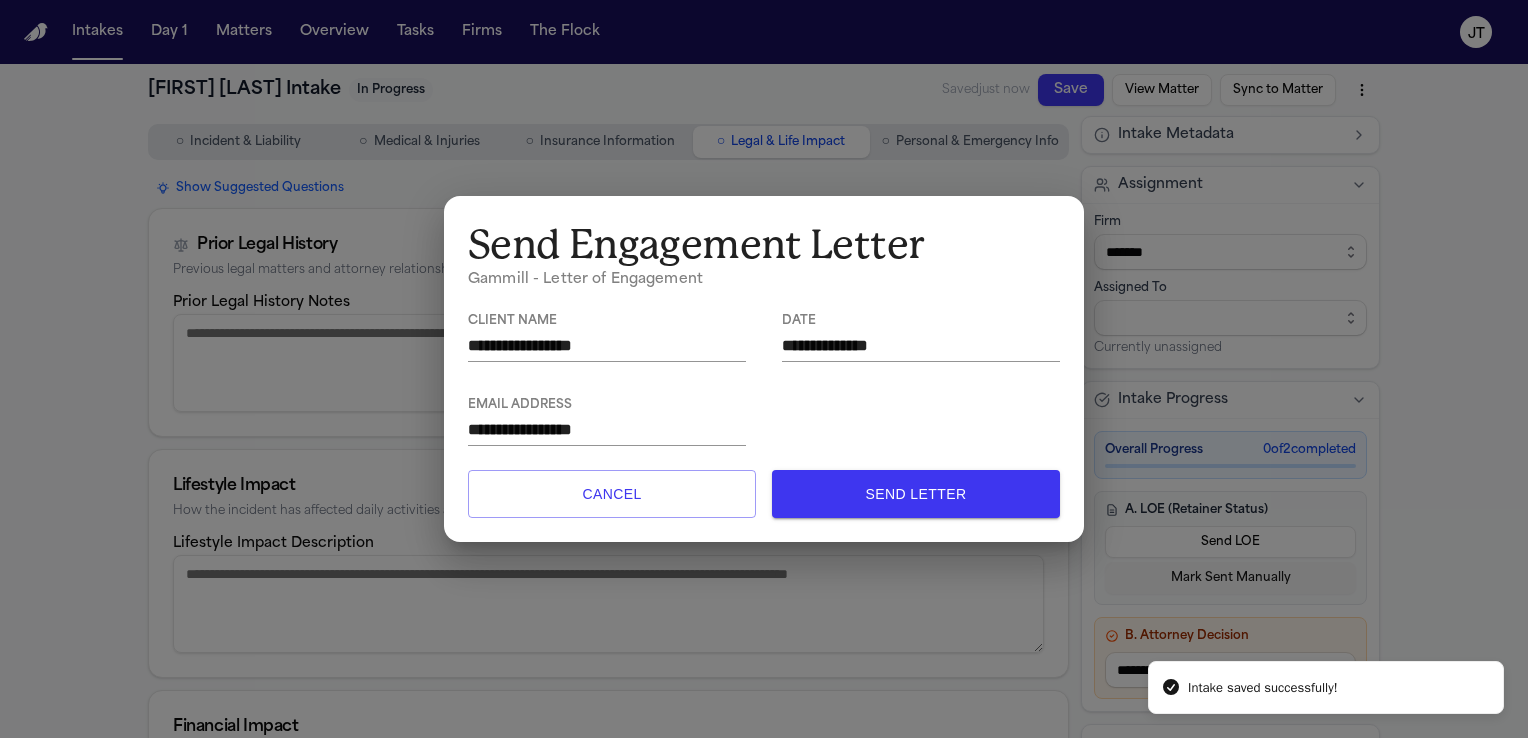 click on "Cancel" at bounding box center (612, 494) 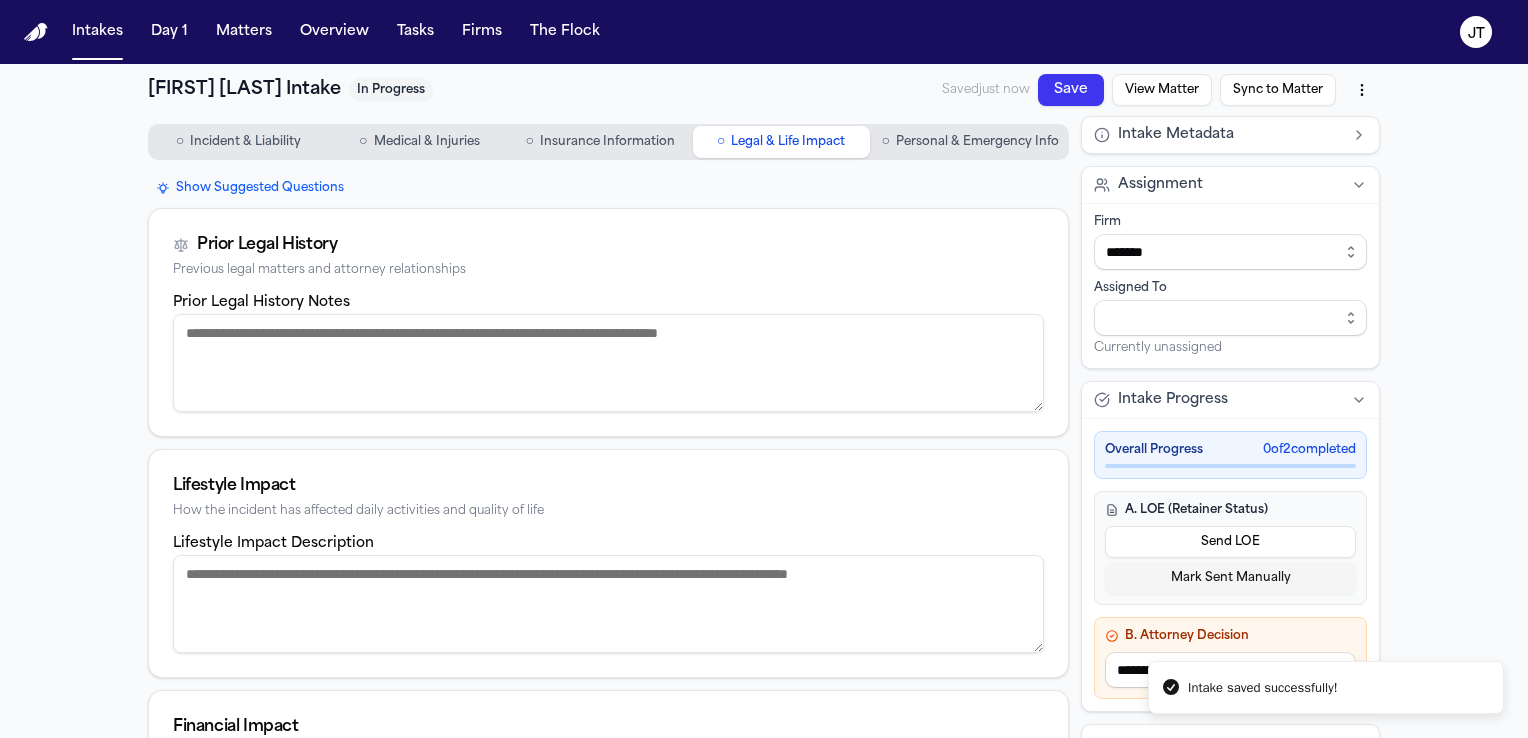 type 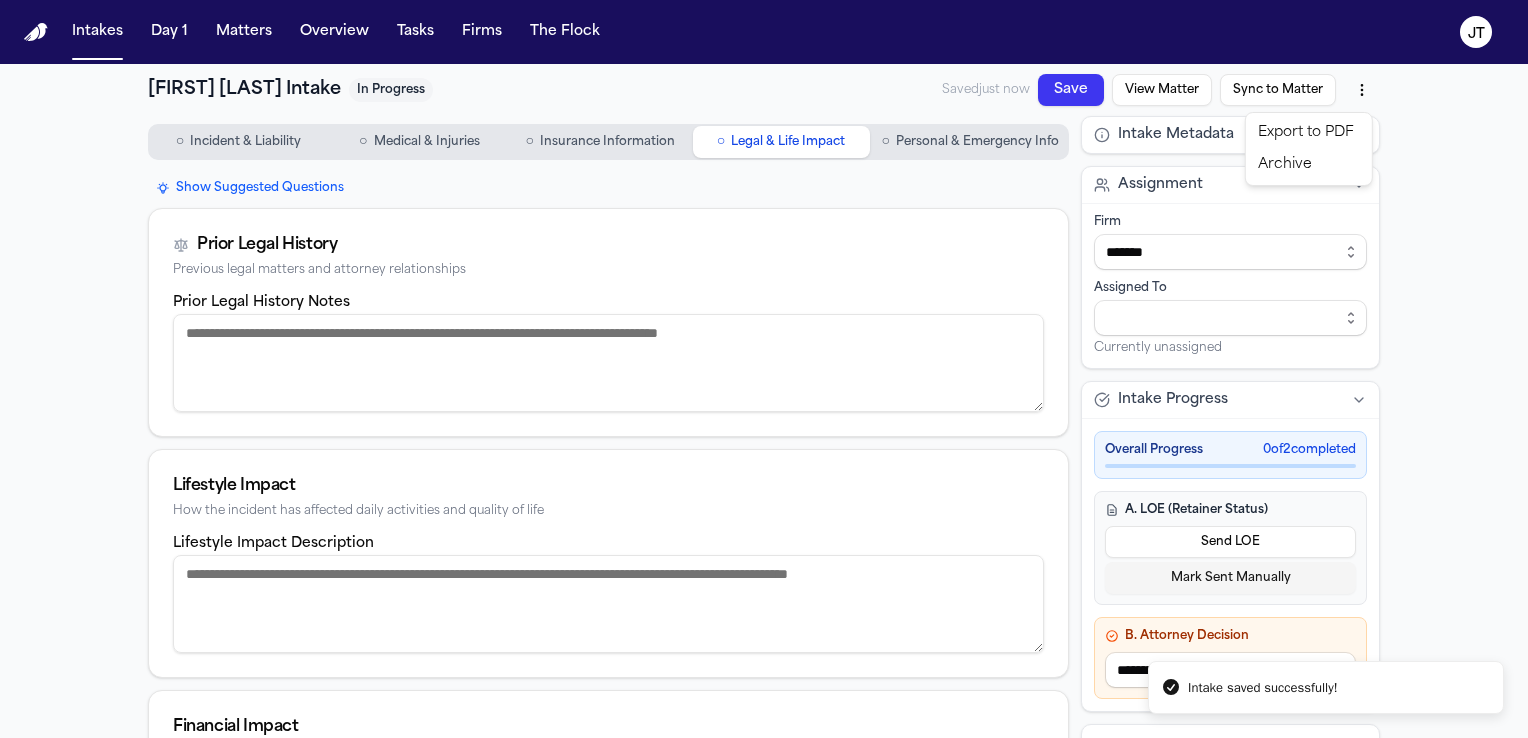 click on "**********" at bounding box center (764, 369) 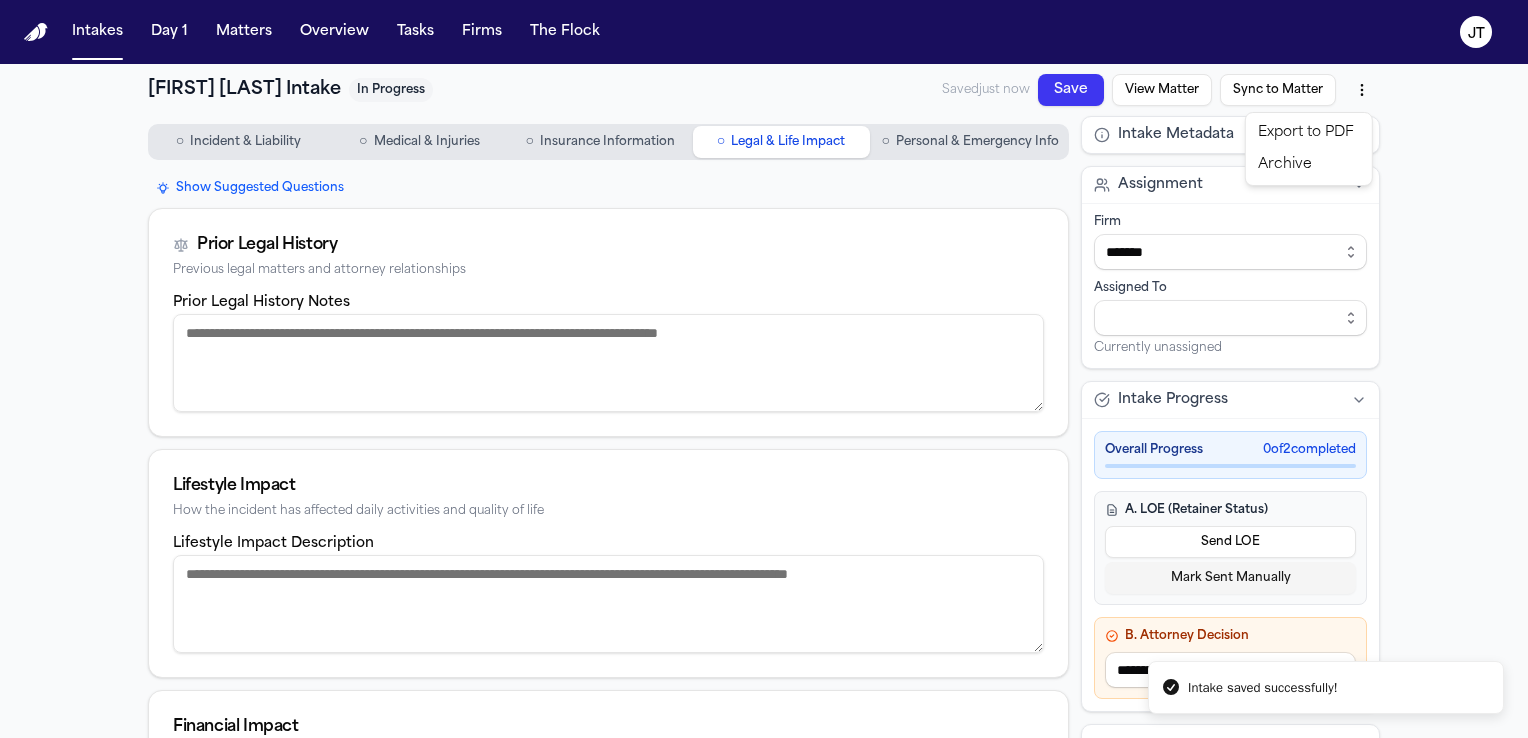 click on "**********" at bounding box center [764, 369] 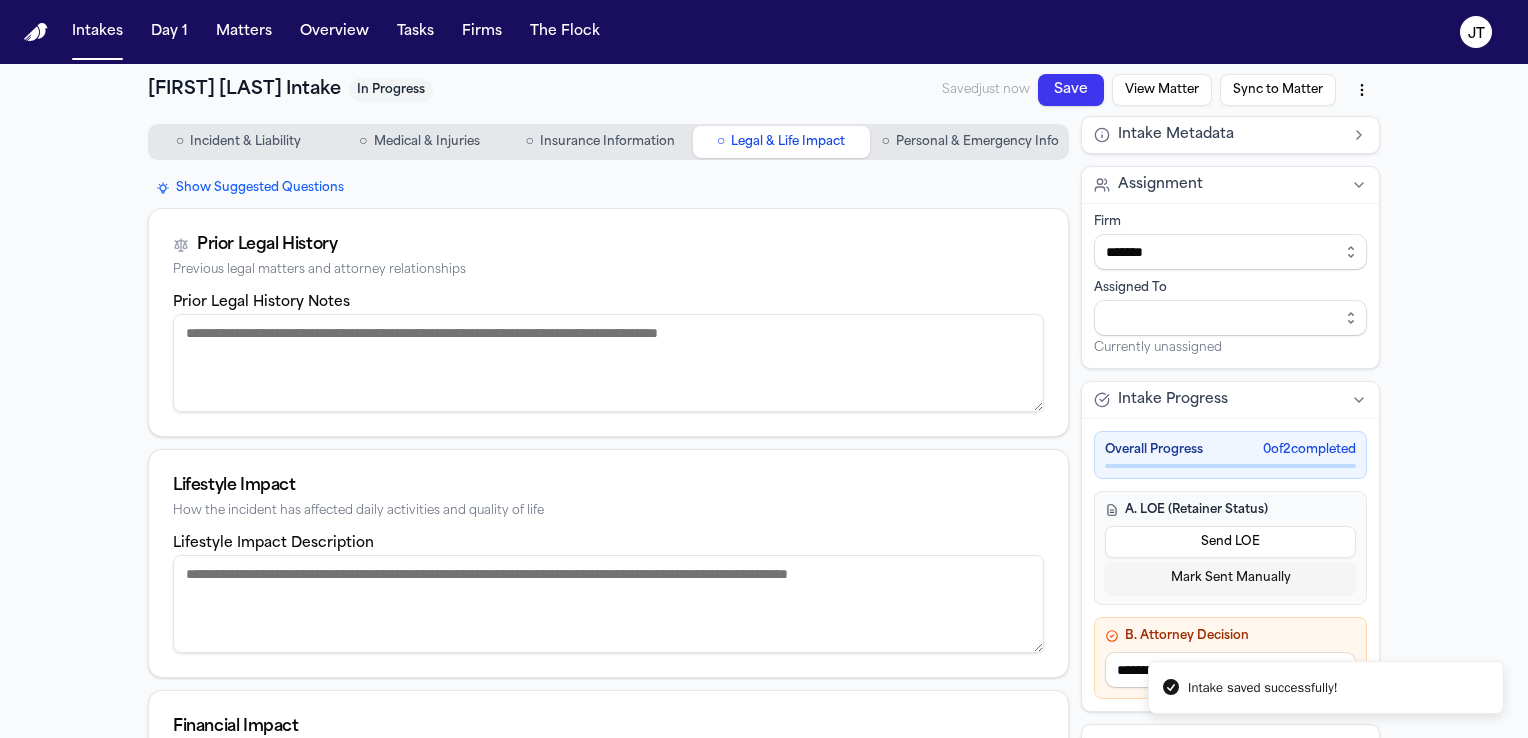 click on "Personal & Emergency Info" at bounding box center [977, 142] 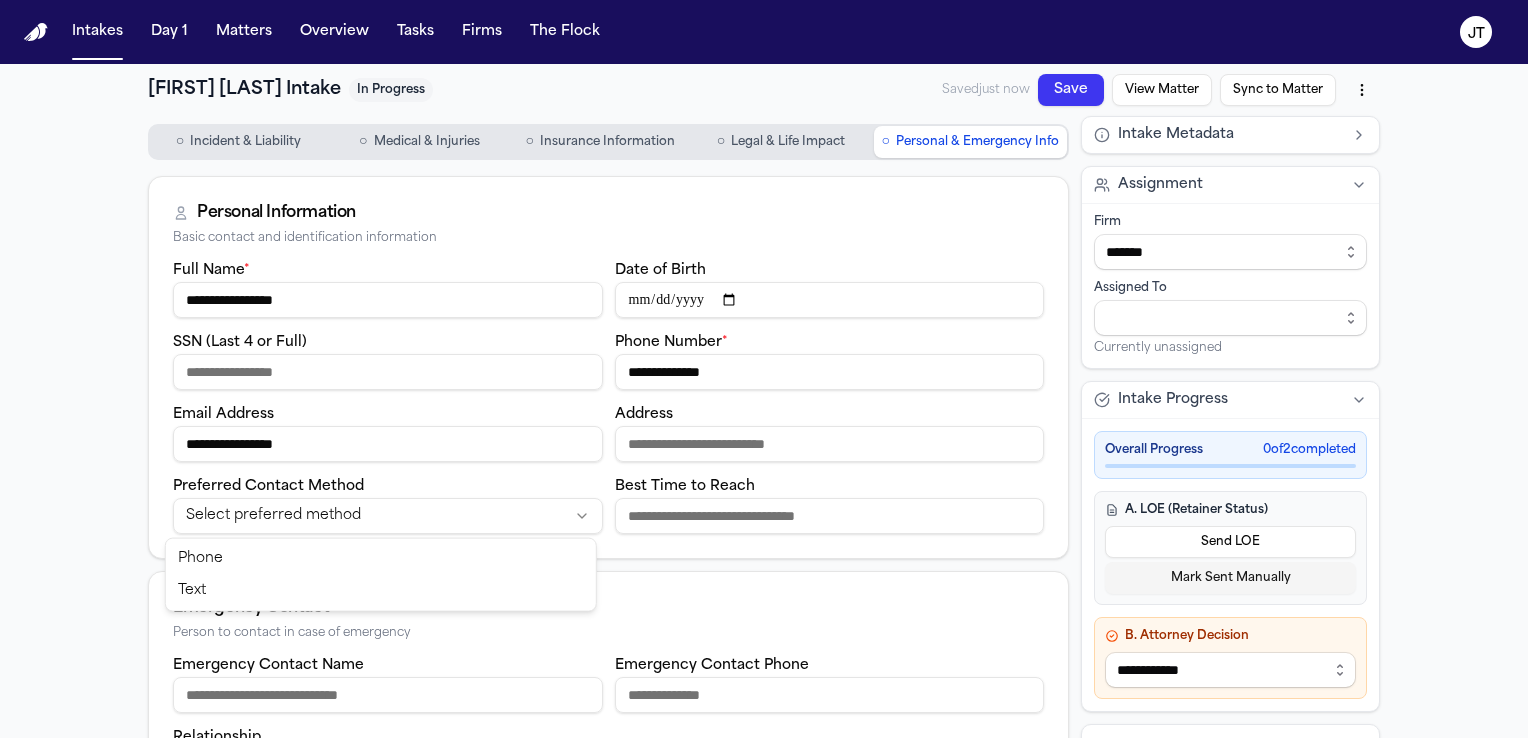 click on "**********" at bounding box center (764, 369) 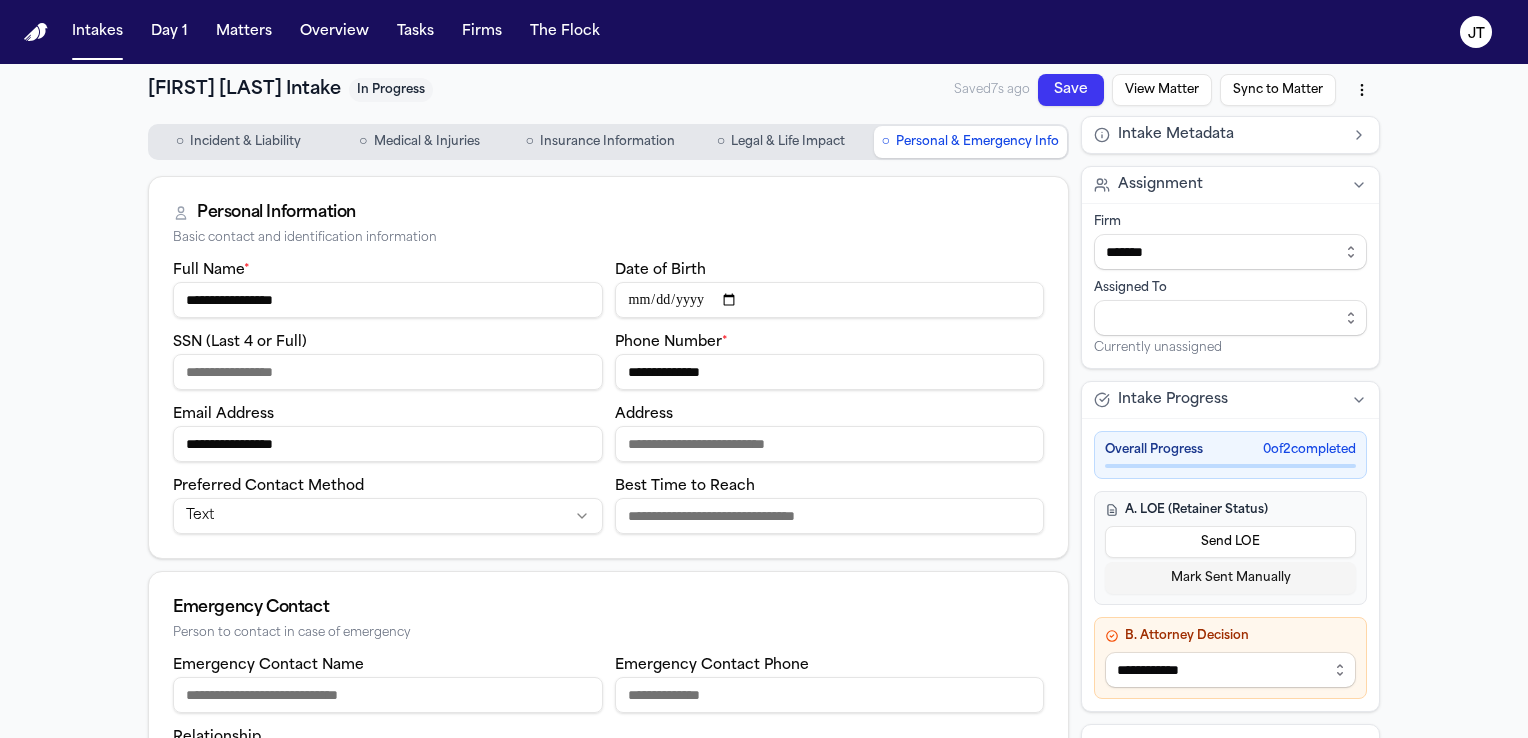 click on "Send LOE" at bounding box center (1230, 542) 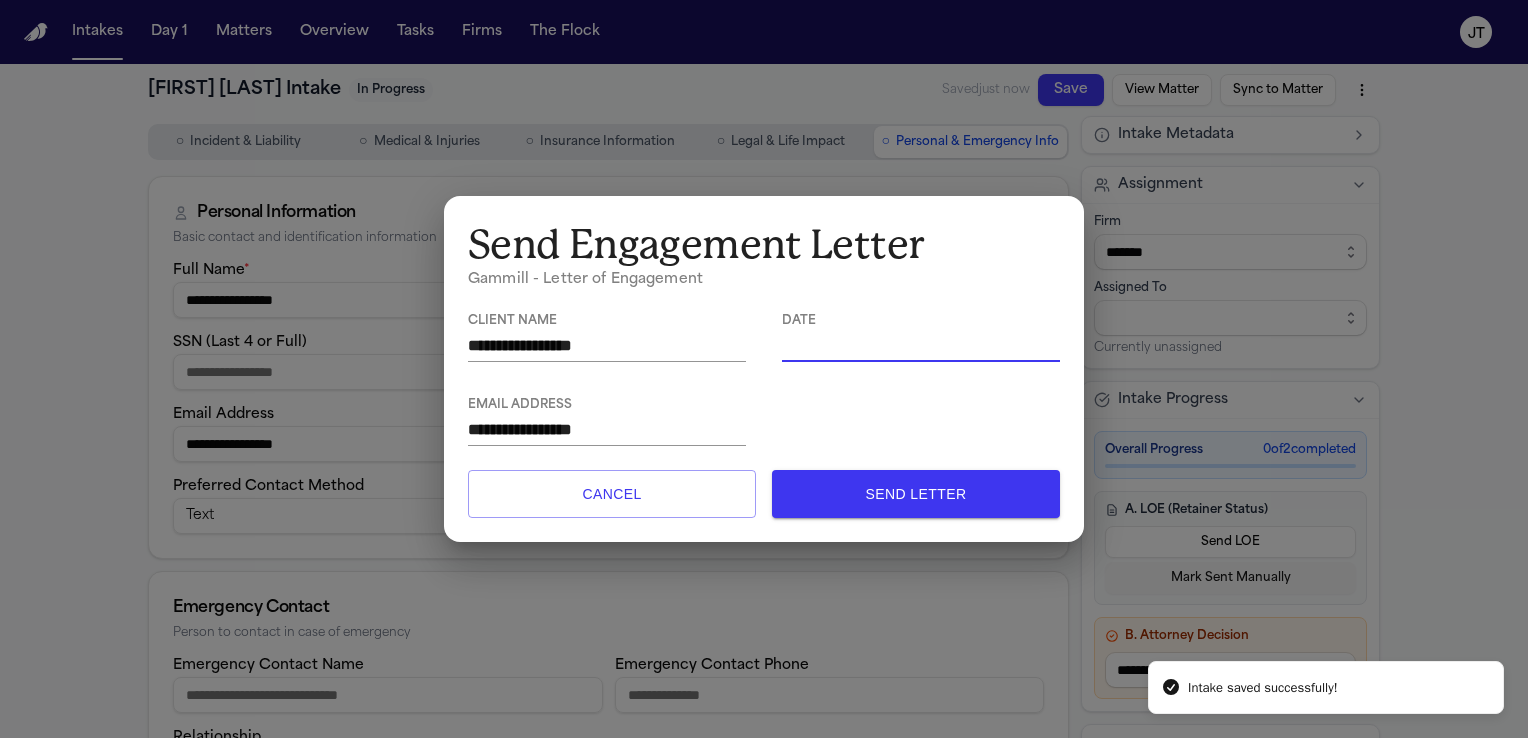 click at bounding box center (921, 345) 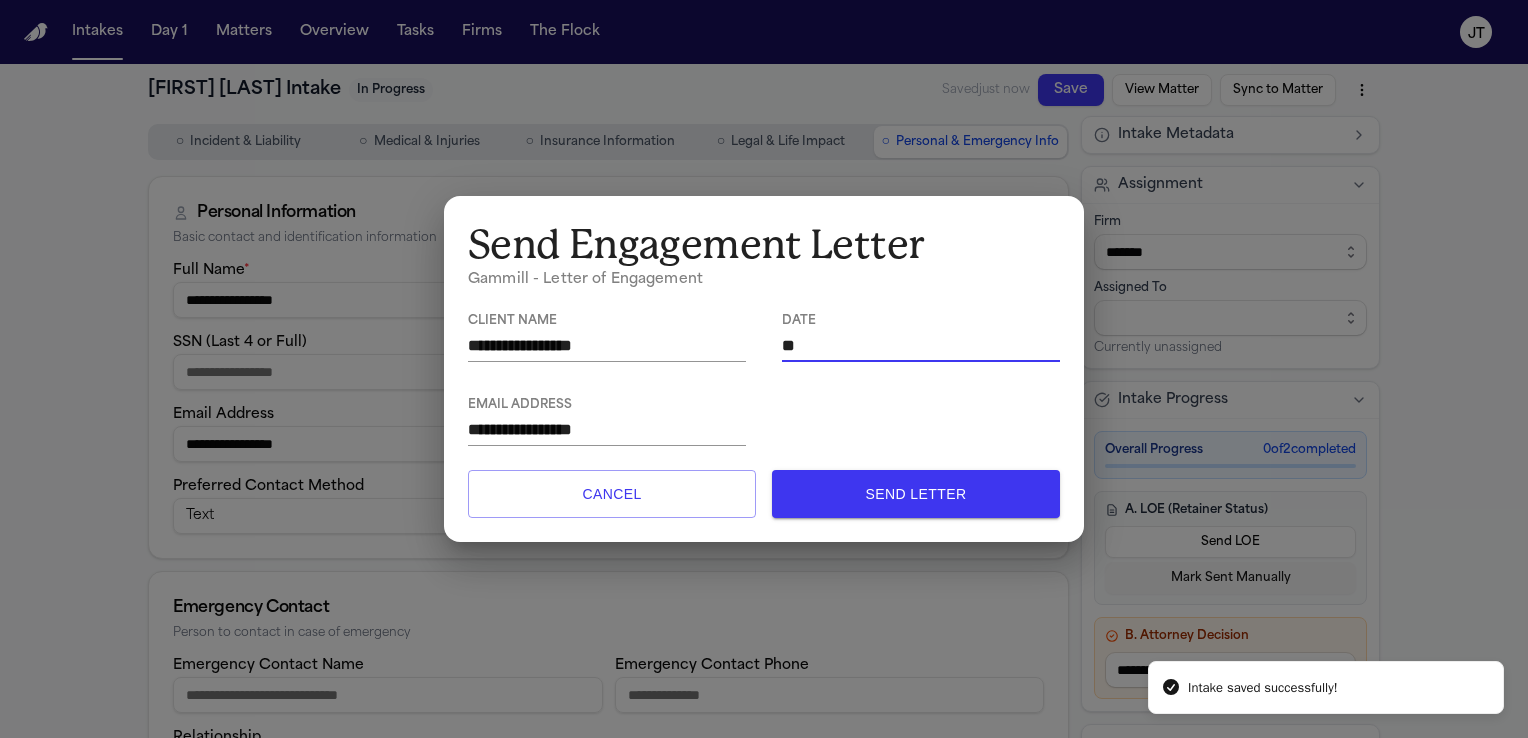 type on "*" 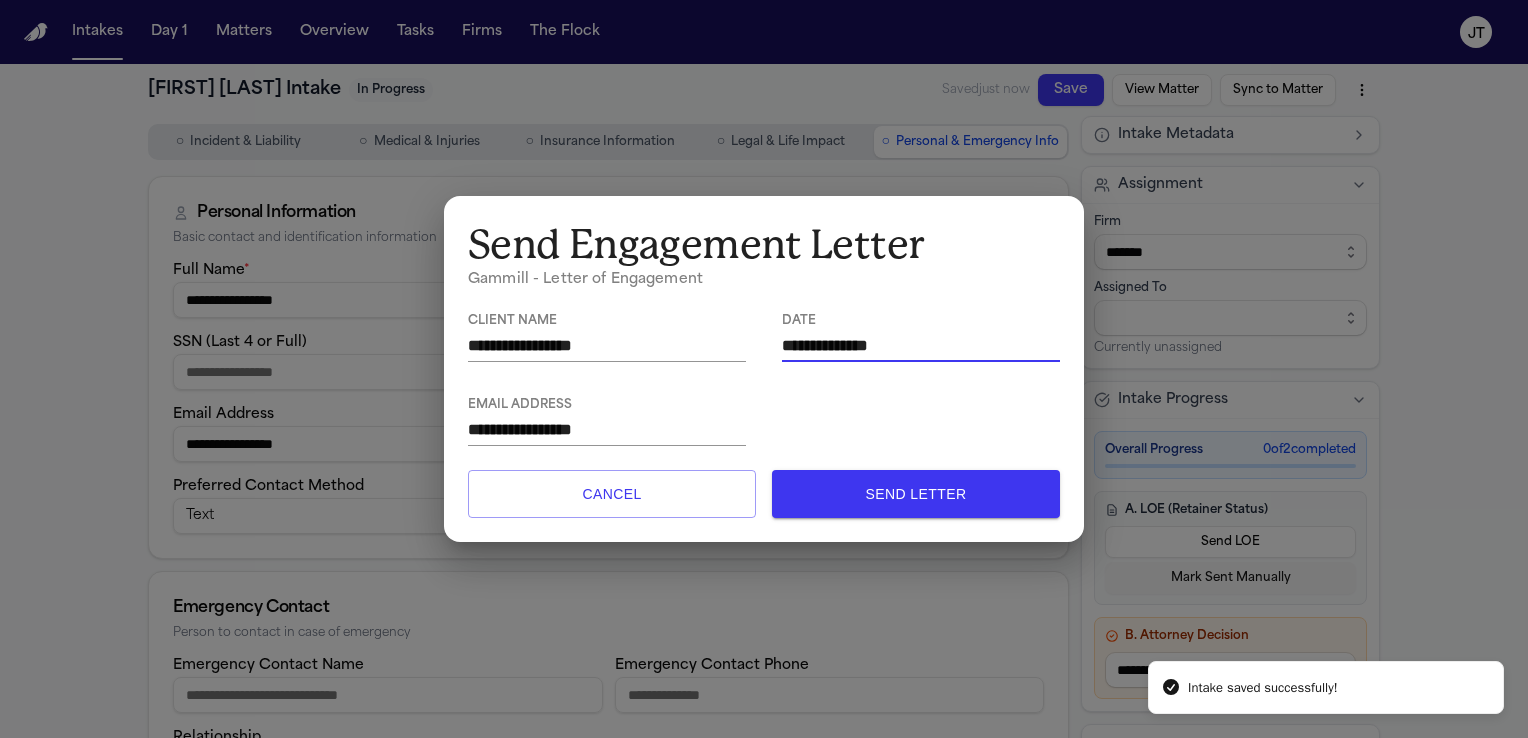 type on "**********" 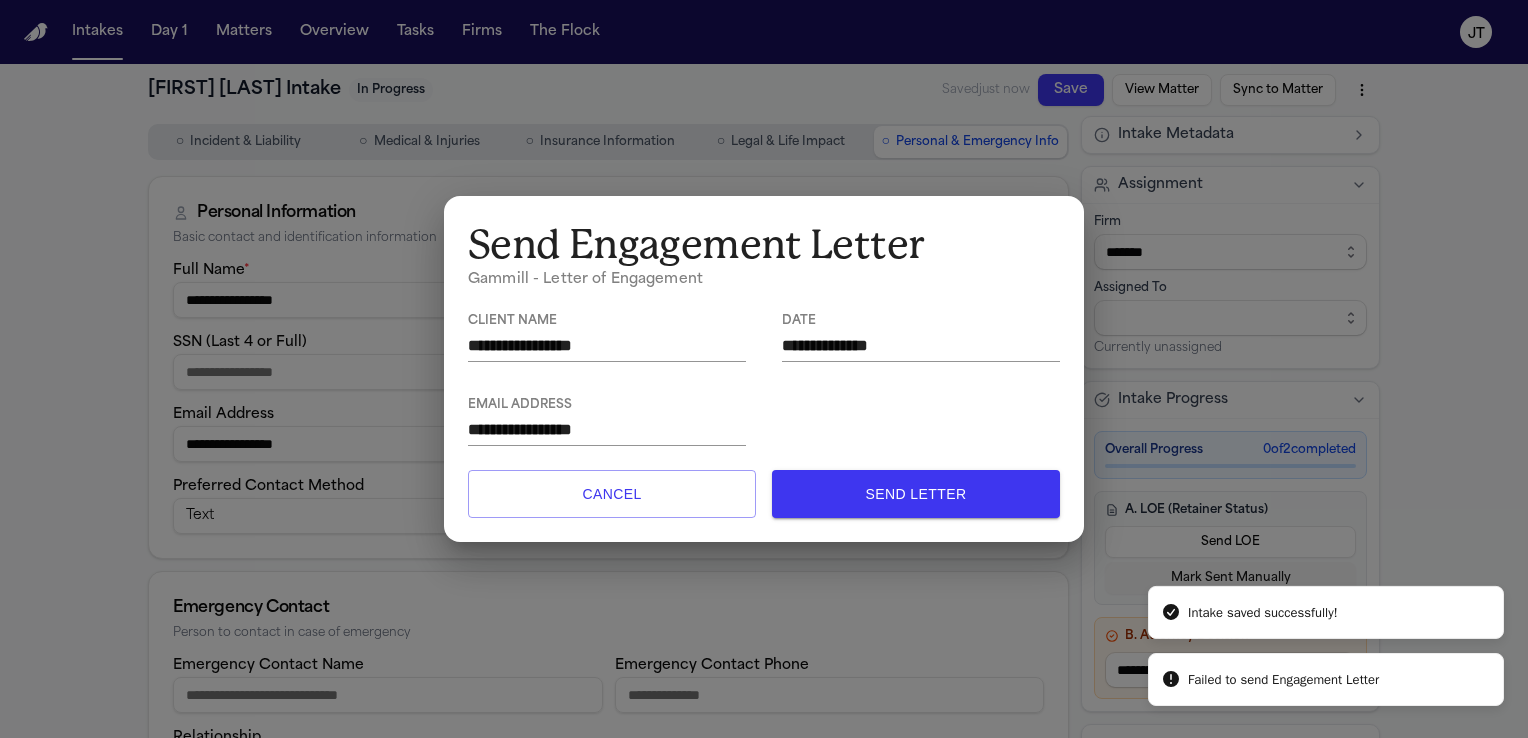 click on "Failed to send Engagement Letter" at bounding box center (1326, 679) 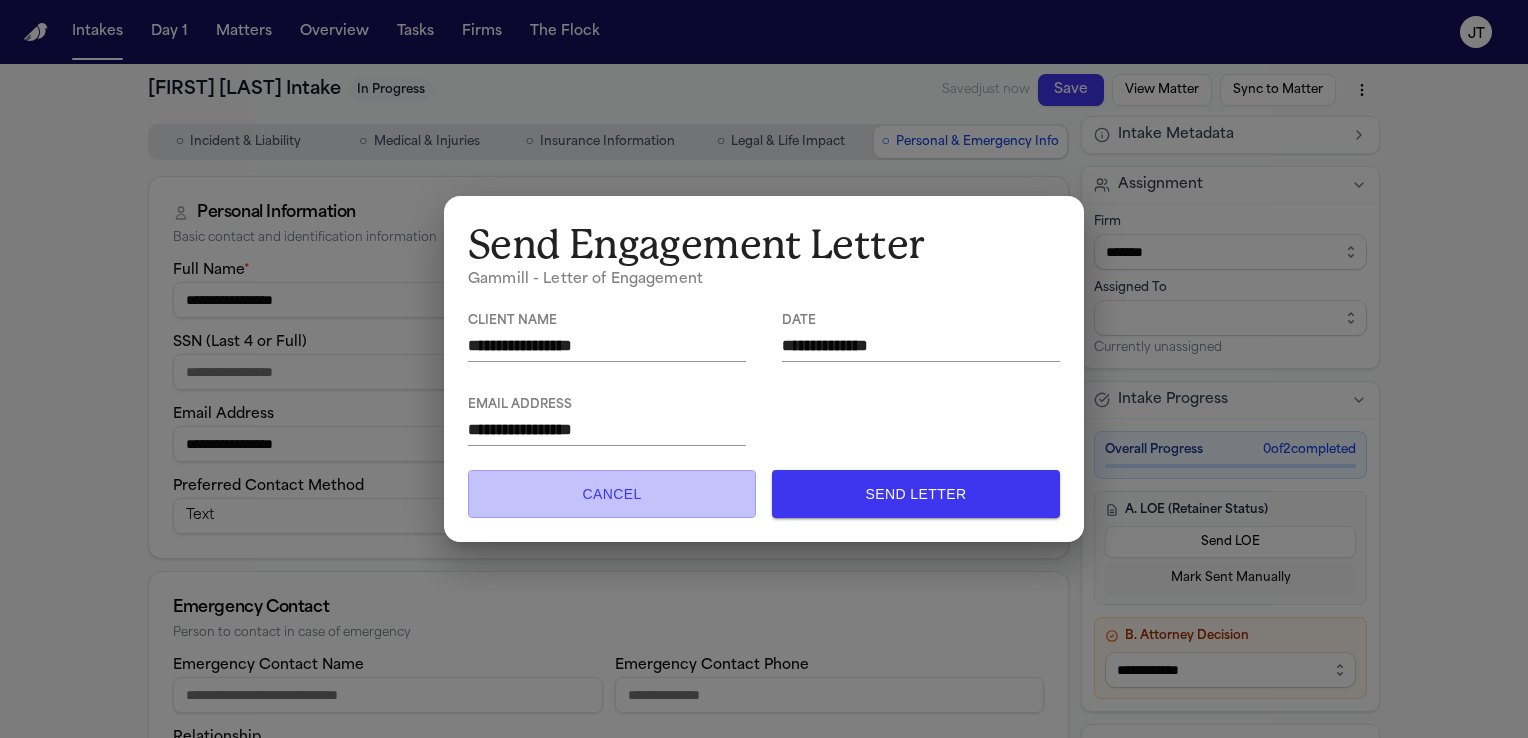 click on "Cancel" at bounding box center (612, 494) 